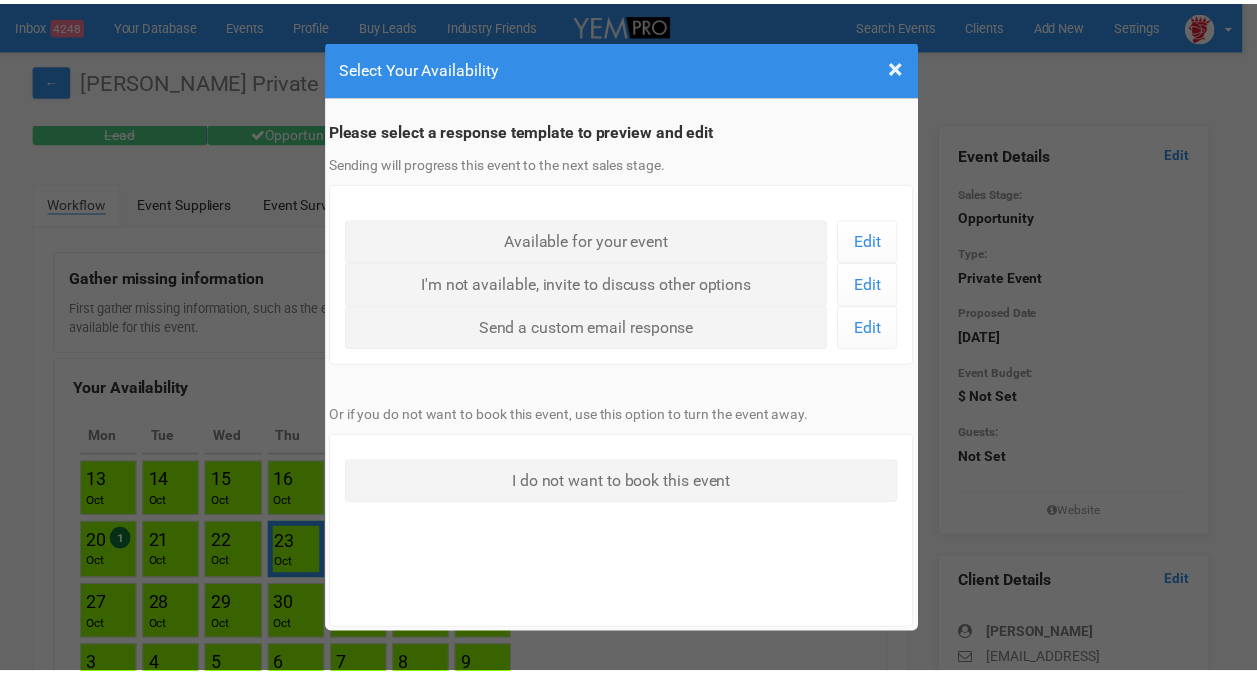 scroll, scrollTop: 0, scrollLeft: 0, axis: both 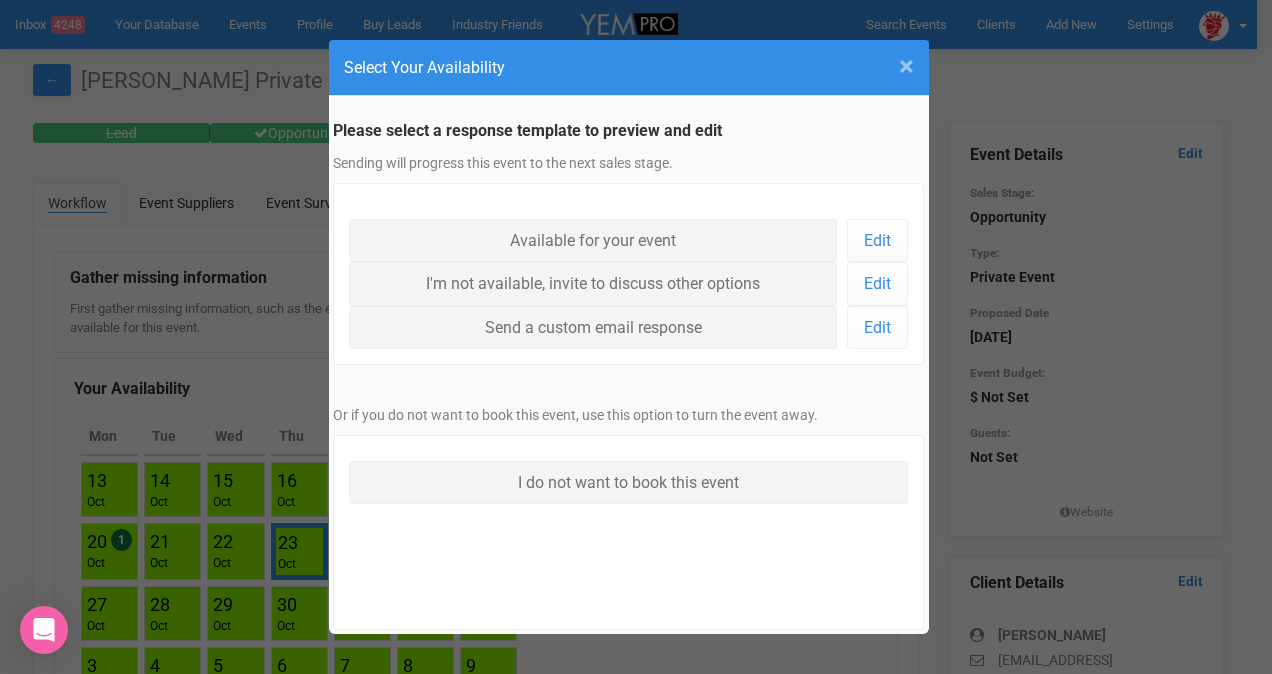 click on "×" at bounding box center [906, 66] 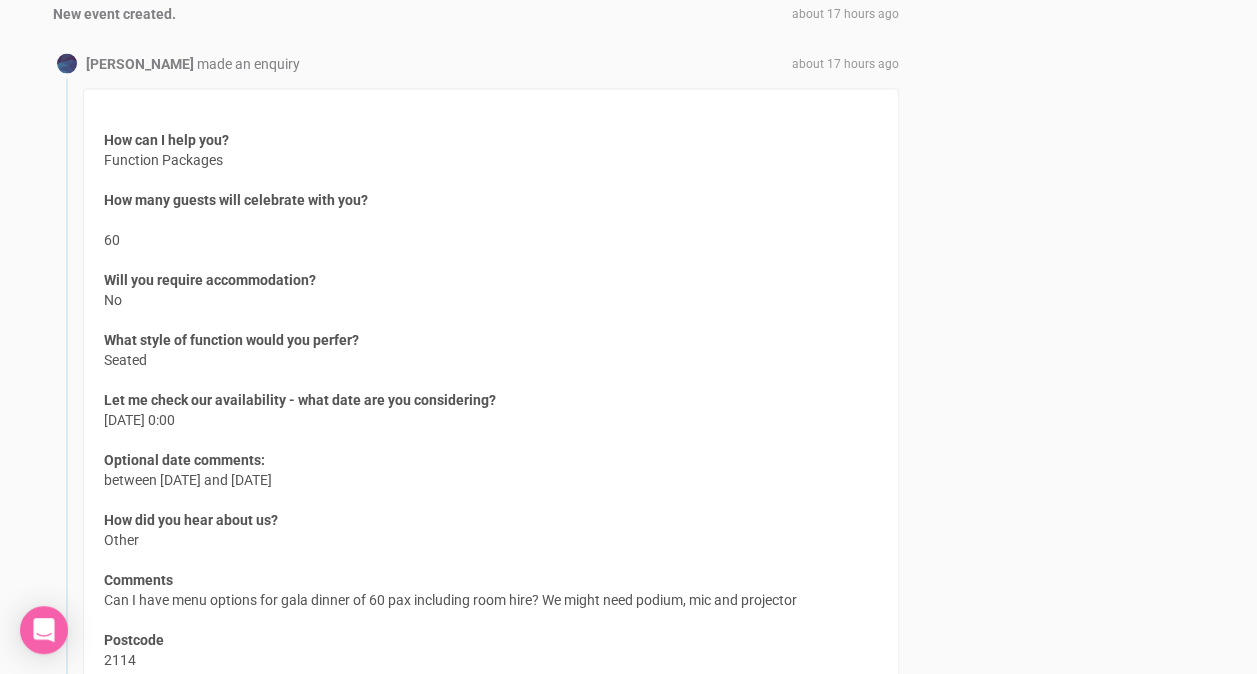 scroll, scrollTop: 2300, scrollLeft: 0, axis: vertical 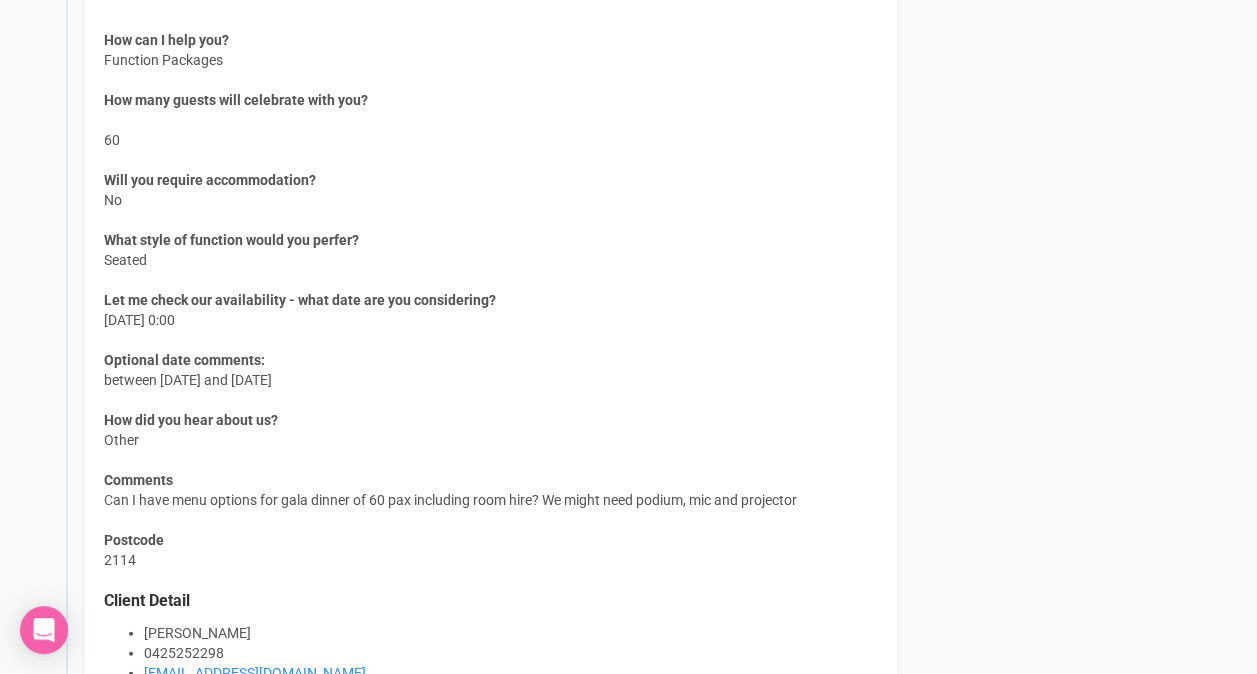 click on "How did you hear about us?" at bounding box center [191, 420] 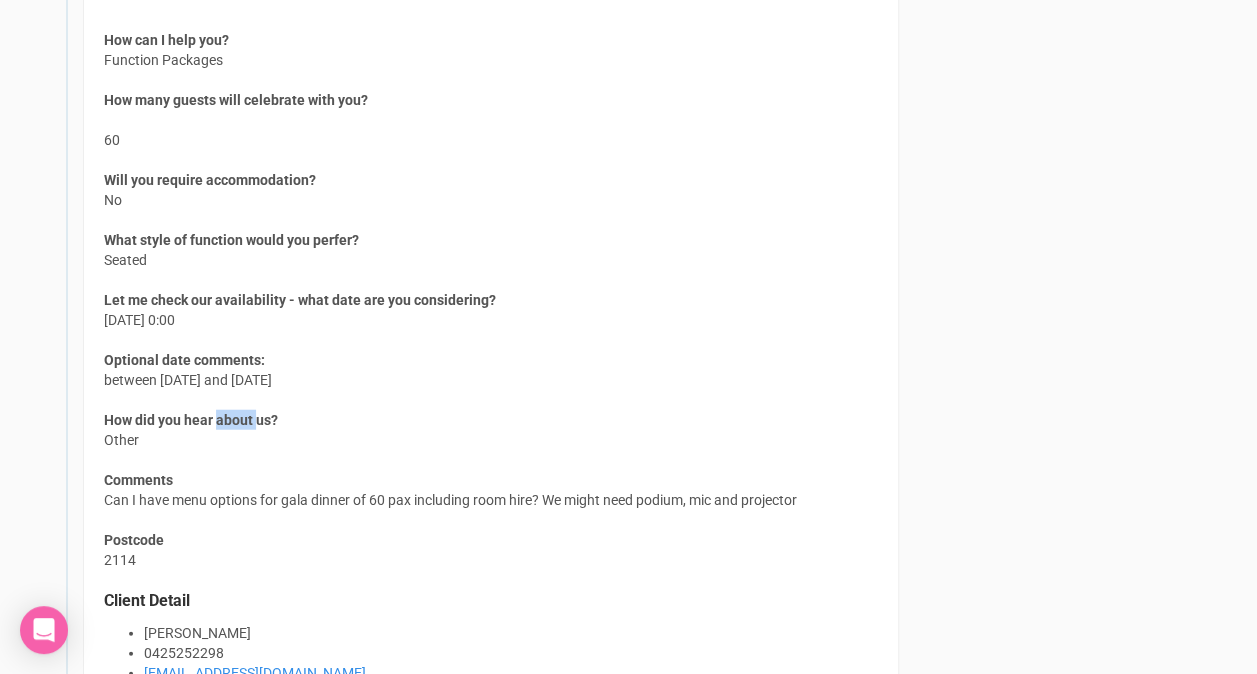 click on "How did you hear about us?" at bounding box center (191, 420) 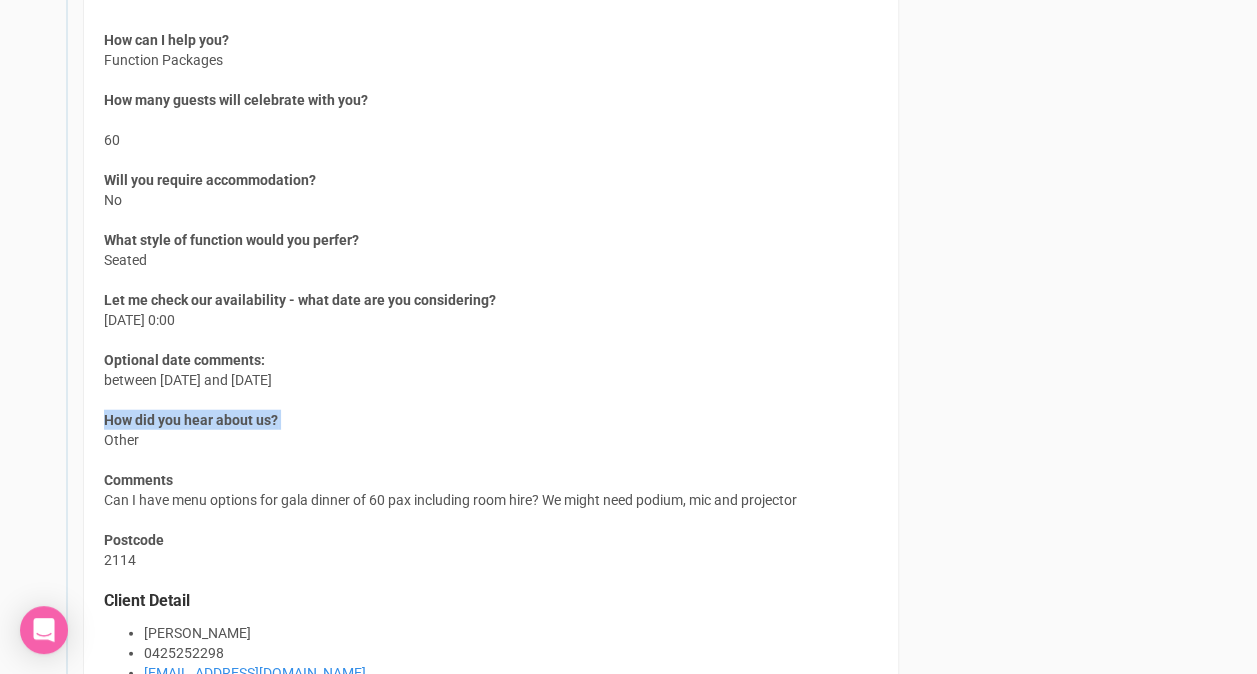 click on "How did you hear about us?" at bounding box center [191, 420] 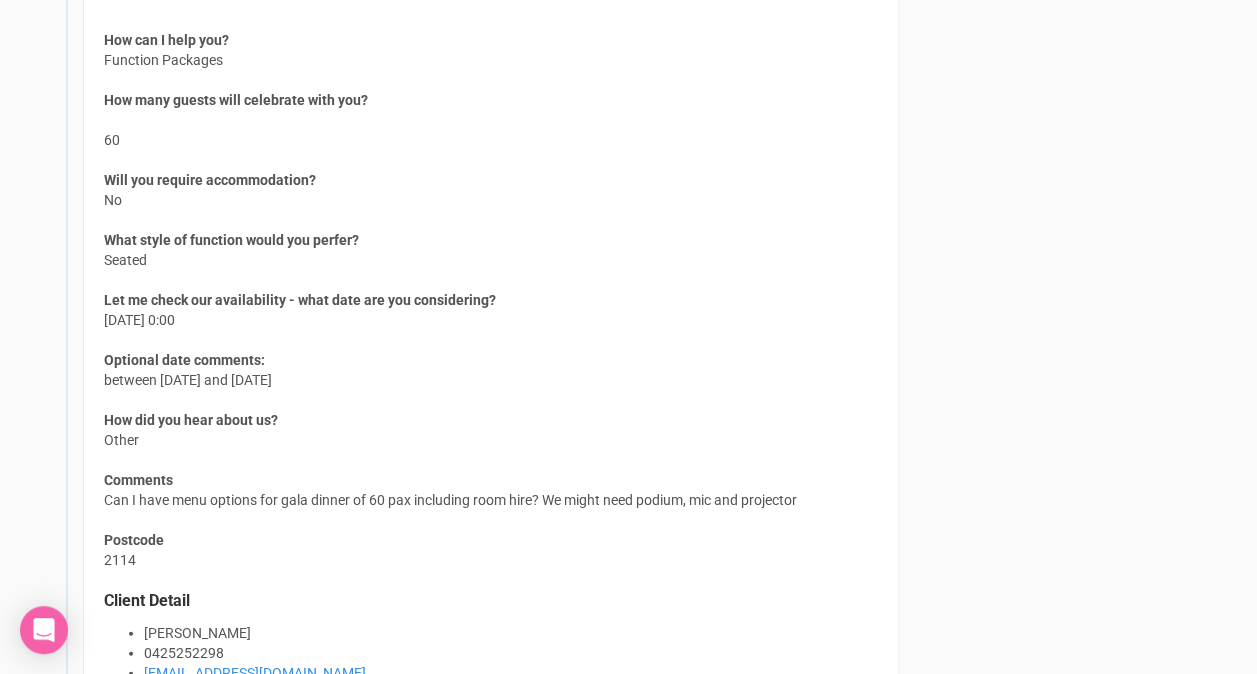 drag, startPoint x: 232, startPoint y: 404, endPoint x: 214, endPoint y: 440, distance: 40.24922 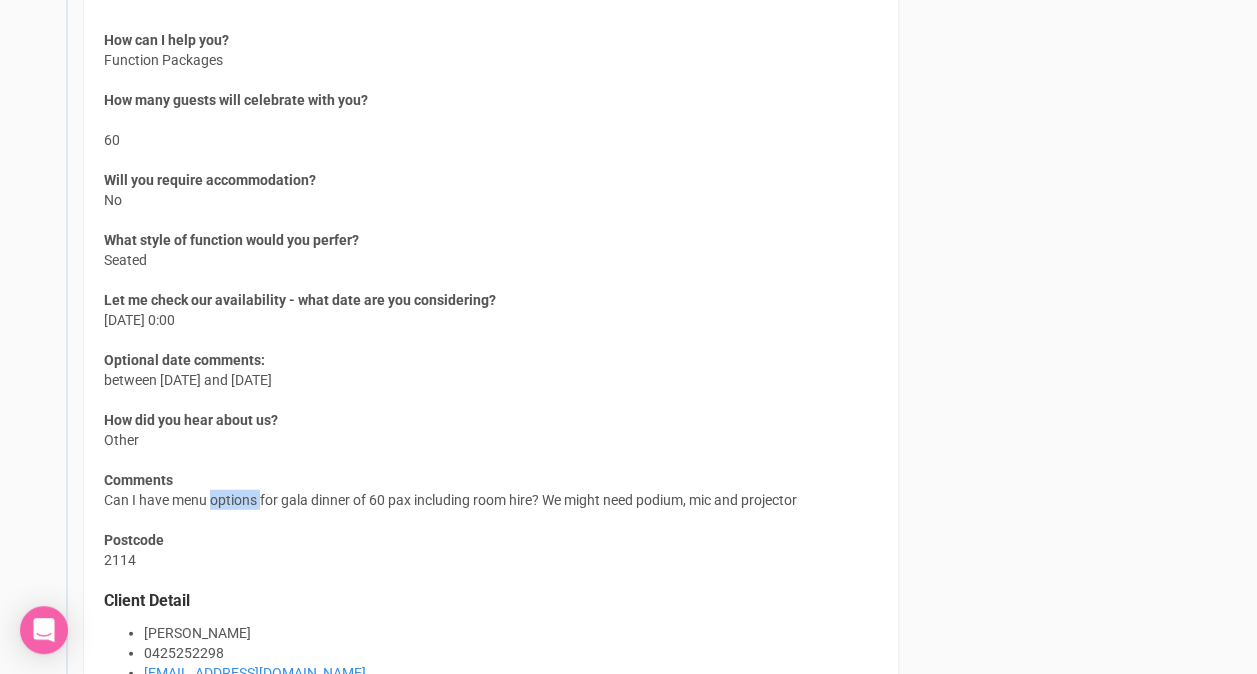 click on "How can I help you? Function Packages How many guests will celebrate with you? 60 Will you require accommodation? No What style of function would you perfer? Seated Let me check our availability - what date are you considering? 23rd October 2025 0:00 Optional date comments: between 23rd and 26th of October How did you hear about us? Other Comments Can I have menu options for gala dinner of 60 pax including room hire?
We might need podium, mic and projector Postcode 2114
Client Detail
Simon Kim 0425252298 bssky@hotmail.com" at bounding box center (491, 351) 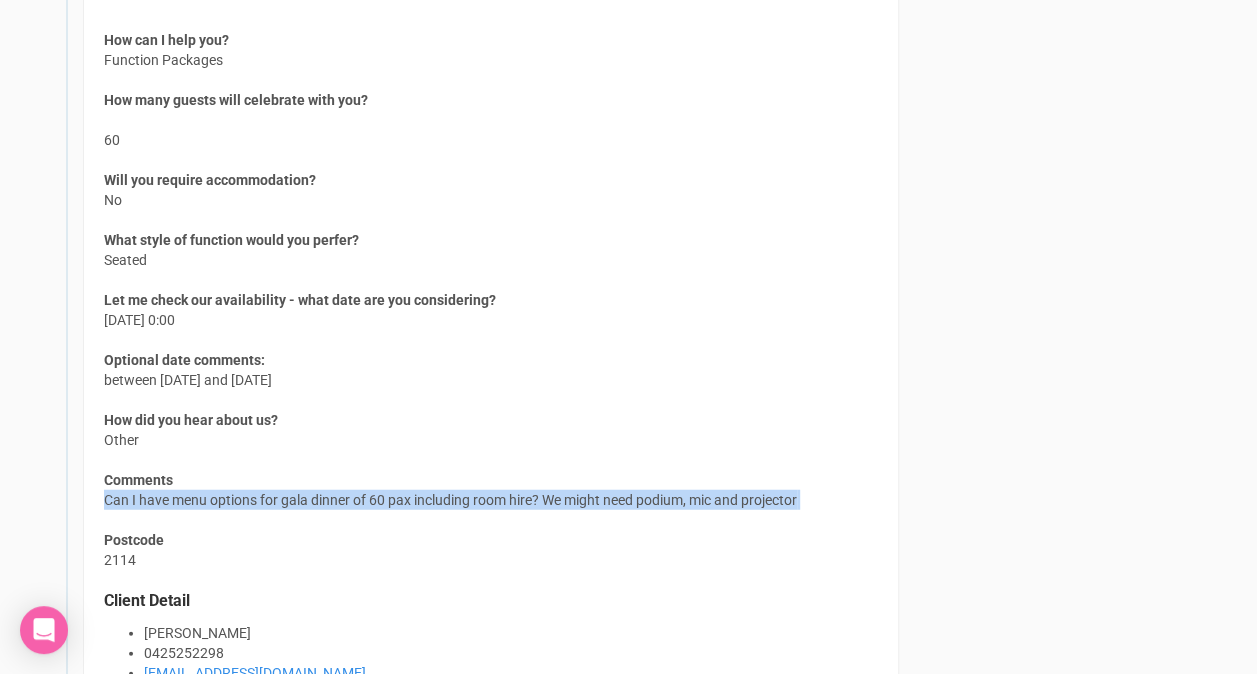 click on "How can I help you? Function Packages How many guests will celebrate with you? 60 Will you require accommodation? No What style of function would you perfer? Seated Let me check our availability - what date are you considering? 23rd October 2025 0:00 Optional date comments: between 23rd and 26th of October How did you hear about us? Other Comments Can I have menu options for gala dinner of 60 pax including room hire?
We might need podium, mic and projector Postcode 2114
Client Detail
Simon Kim 0425252298 bssky@hotmail.com" at bounding box center (491, 351) 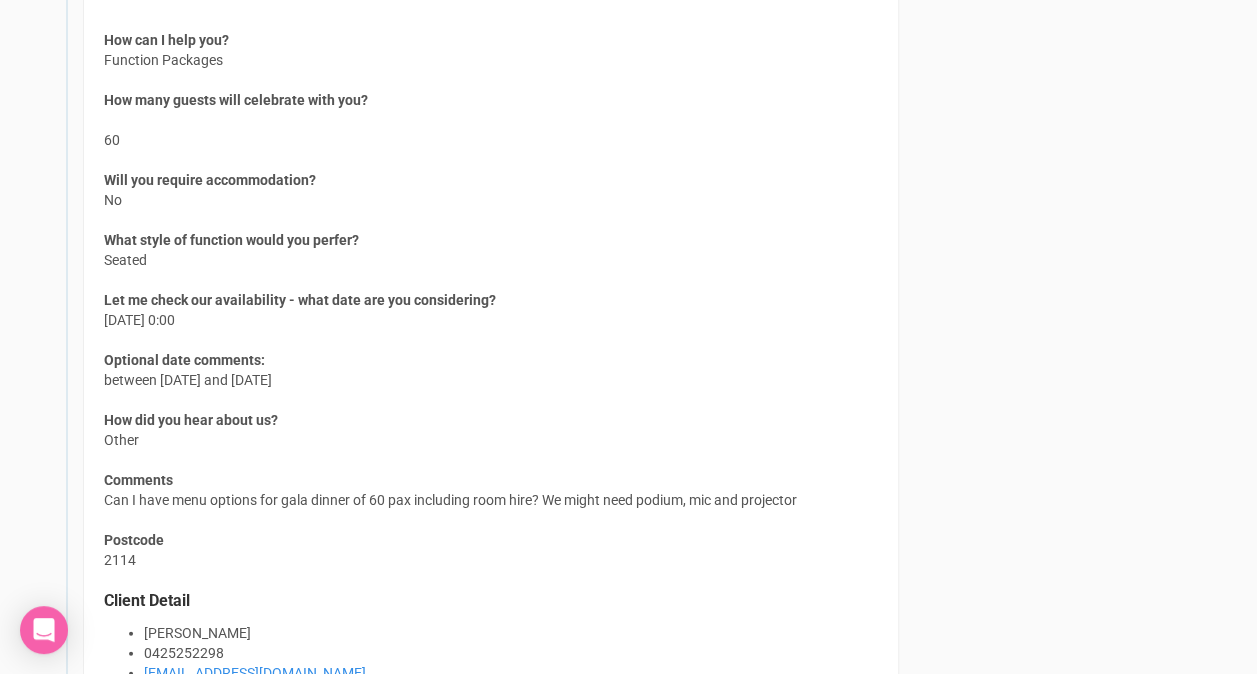drag, startPoint x: 212, startPoint y: 486, endPoint x: 373, endPoint y: 522, distance: 164.97575 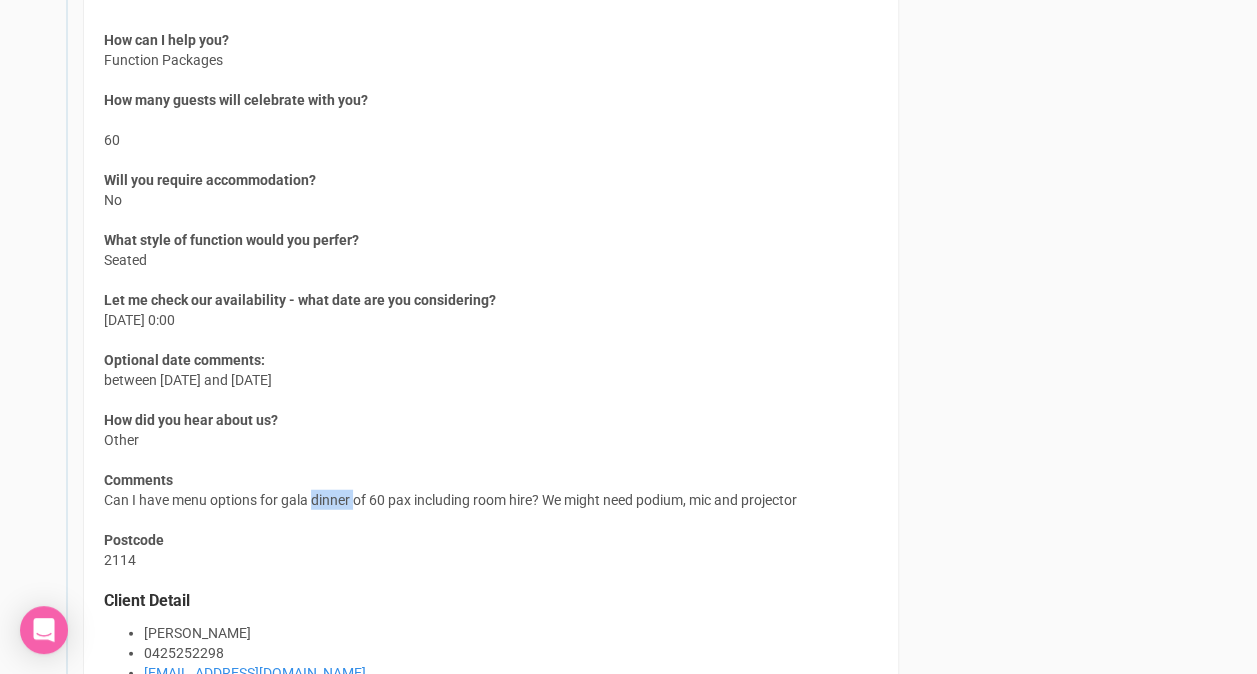 click on "How can I help you? Function Packages How many guests will celebrate with you? 60 Will you require accommodation? No What style of function would you perfer? Seated Let me check our availability - what date are you considering? 23rd October 2025 0:00 Optional date comments: between 23rd and 26th of October How did you hear about us? Other Comments Can I have menu options for gala dinner of 60 pax including room hire?
We might need podium, mic and projector Postcode 2114
Client Detail
Simon Kim 0425252298 bssky@hotmail.com" at bounding box center (491, 351) 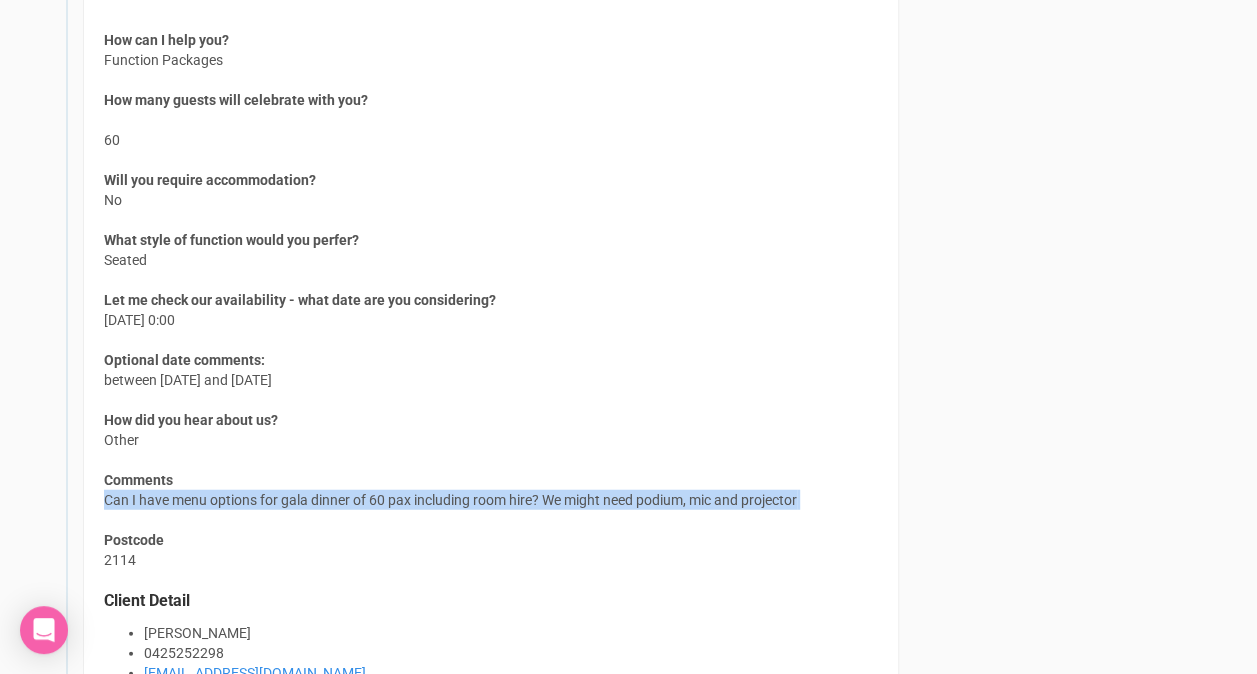 click on "How can I help you? Function Packages How many guests will celebrate with you? 60 Will you require accommodation? No What style of function would you perfer? Seated Let me check our availability - what date are you considering? 23rd October 2025 0:00 Optional date comments: between 23rd and 26th of October How did you hear about us? Other Comments Can I have menu options for gala dinner of 60 pax including room hire?
We might need podium, mic and projector Postcode 2114
Client Detail
Simon Kim 0425252298 bssky@hotmail.com" at bounding box center [491, 351] 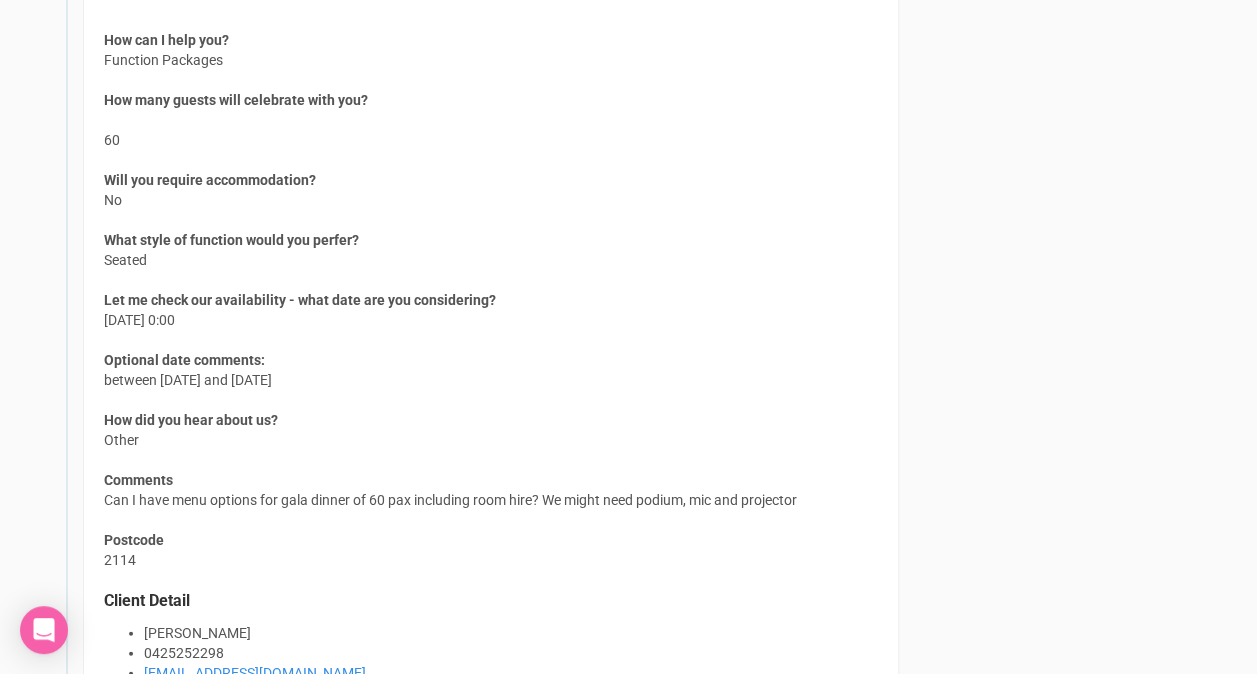 drag, startPoint x: 320, startPoint y: 488, endPoint x: 494, endPoint y: 511, distance: 175.51353 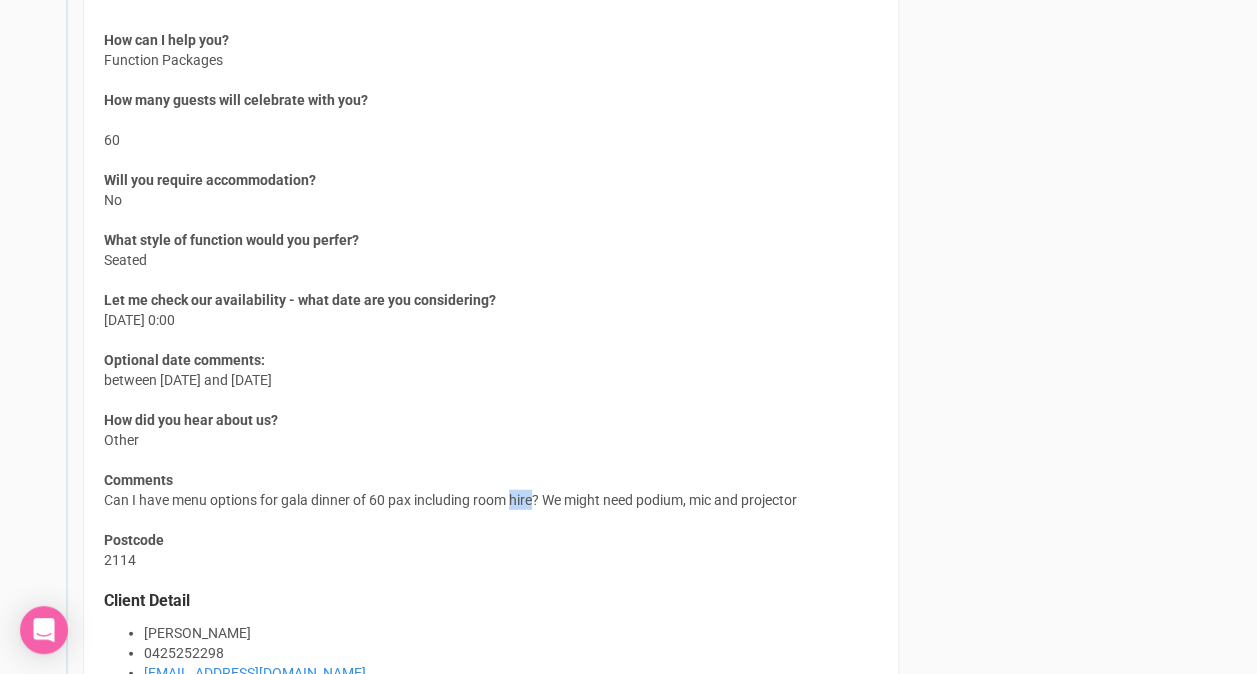 click on "How can I help you? Function Packages How many guests will celebrate with you? 60 Will you require accommodation? No What style of function would you perfer? Seated Let me check our availability - what date are you considering? 23rd October 2025 0:00 Optional date comments: between 23rd and 26th of October How did you hear about us? Other Comments Can I have menu options for gala dinner of 60 pax including room hire?
We might need podium, mic and projector Postcode 2114
Client Detail
Simon Kim 0425252298 bssky@hotmail.com" at bounding box center (491, 351) 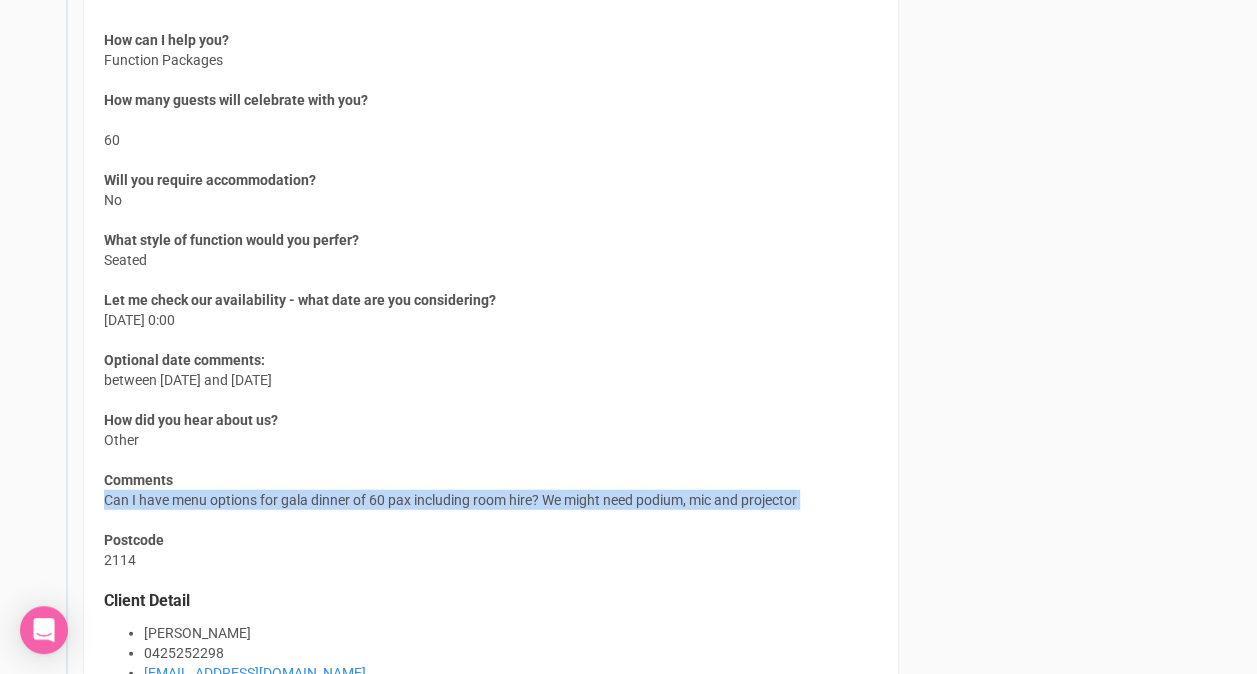 click on "How can I help you? Function Packages How many guests will celebrate with you? 60 Will you require accommodation? No What style of function would you perfer? Seated Let me check our availability - what date are you considering? 23rd October 2025 0:00 Optional date comments: between 23rd and 26th of October How did you hear about us? Other Comments Can I have menu options for gala dinner of 60 pax including room hire?
We might need podium, mic and projector Postcode 2114
Client Detail
Simon Kim 0425252298 bssky@hotmail.com" at bounding box center [491, 351] 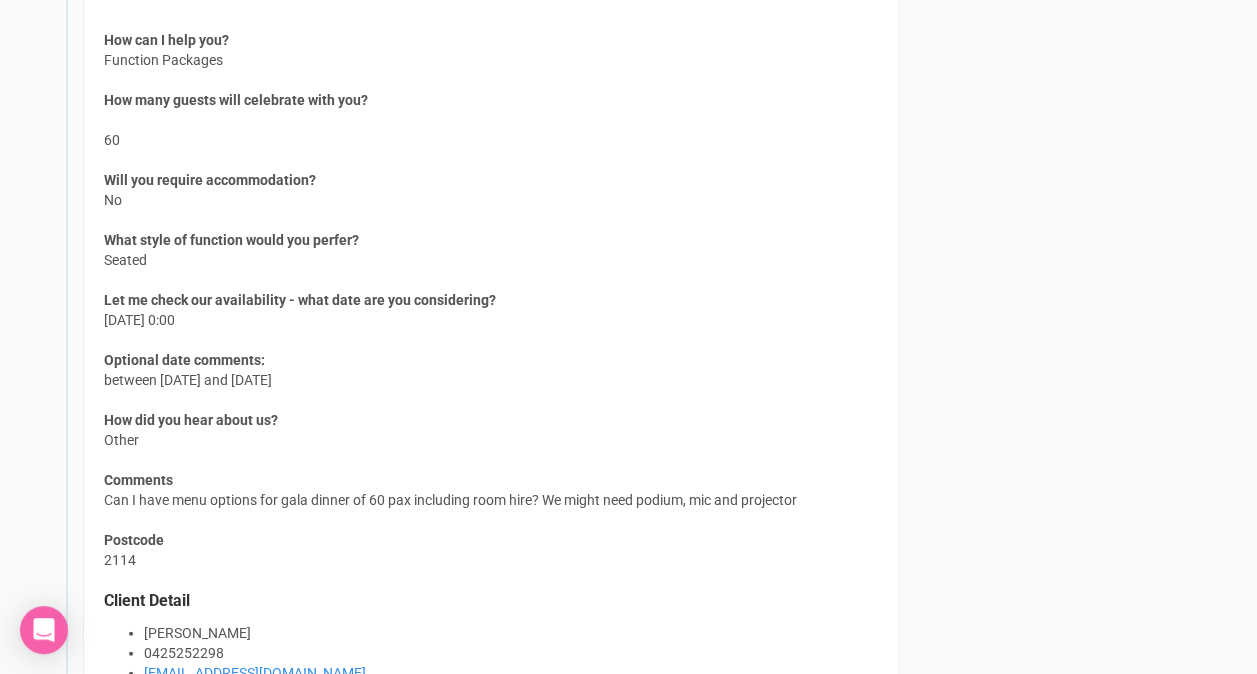 click on "How can I help you? Function Packages How many guests will celebrate with you? 60 Will you require accommodation? No What style of function would you perfer? Seated Let me check our availability - what date are you considering? 23rd October 2025 0:00 Optional date comments: between 23rd and 26th of October How did you hear about us? Other Comments Can I have menu options for gala dinner of 60 pax including room hire?
We might need podium, mic and projector Postcode 2114
Client Detail
Simon Kim 0425252298 bssky@hotmail.com" at bounding box center [491, 351] 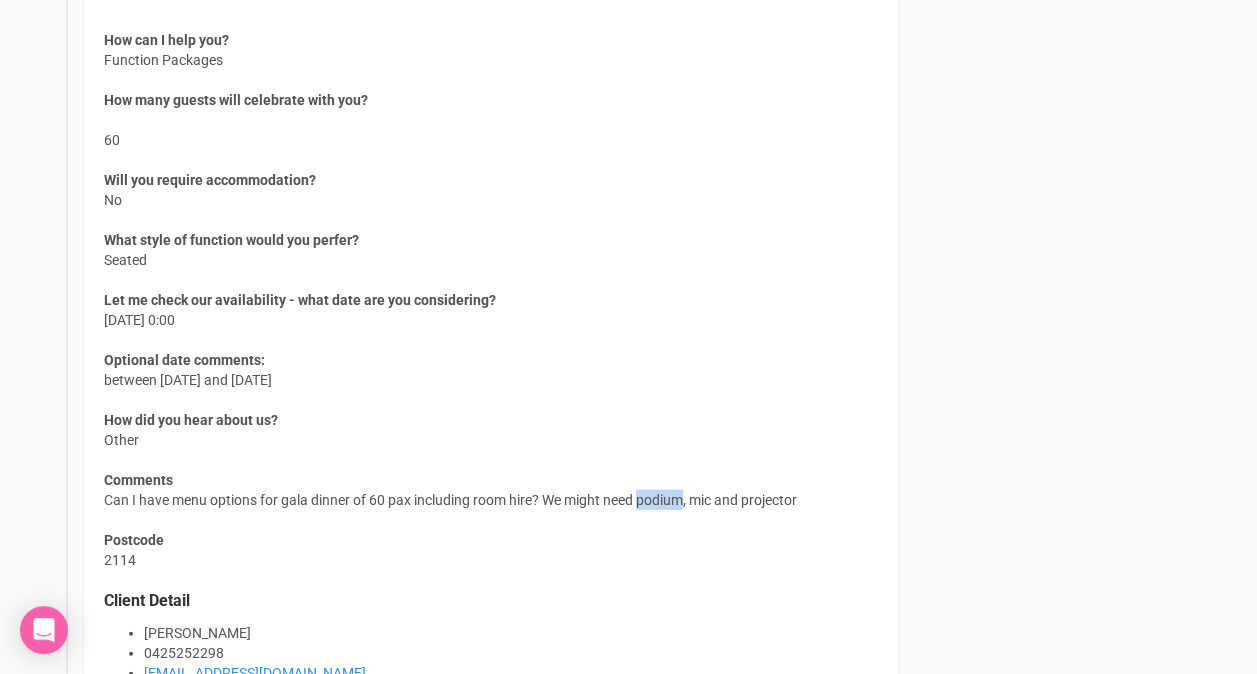 click on "How can I help you? Function Packages How many guests will celebrate with you? 60 Will you require accommodation? No What style of function would you perfer? Seated Let me check our availability - what date are you considering? 23rd October 2025 0:00 Optional date comments: between 23rd and 26th of October How did you hear about us? Other Comments Can I have menu options for gala dinner of 60 pax including room hire?
We might need podium, mic and projector Postcode 2114
Client Detail
Simon Kim 0425252298 bssky@hotmail.com" at bounding box center (491, 351) 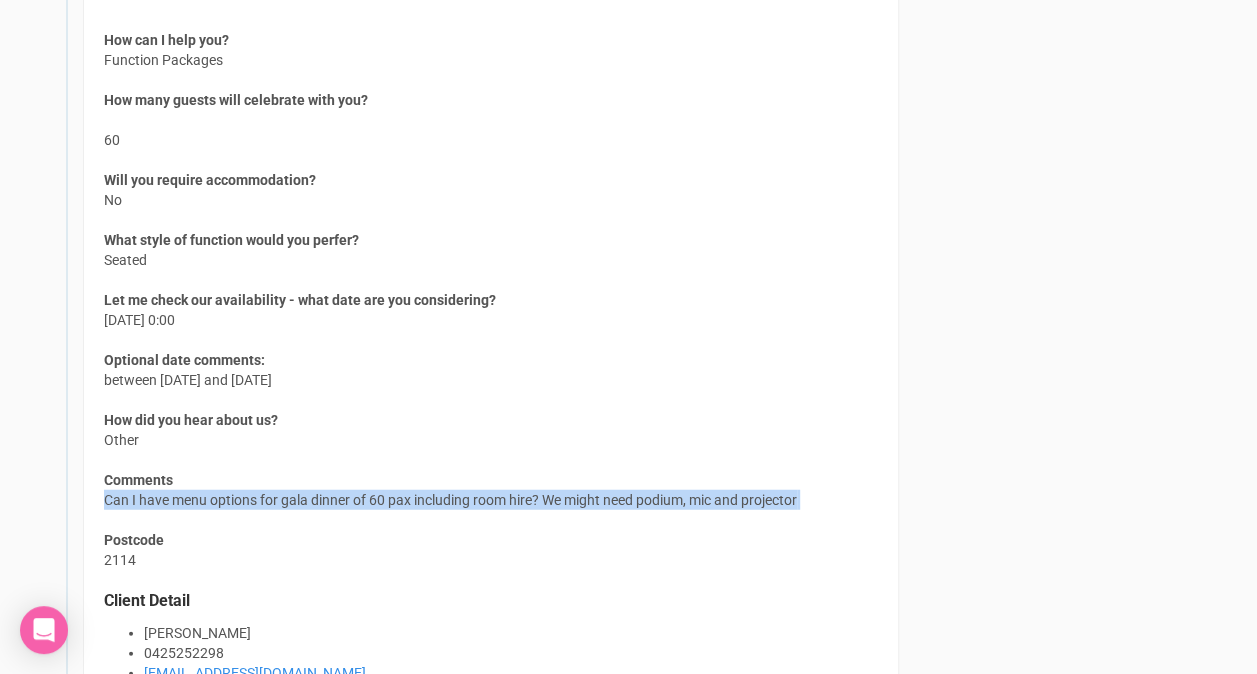 click on "How can I help you? Function Packages How many guests will celebrate with you? 60 Will you require accommodation? No What style of function would you perfer? Seated Let me check our availability - what date are you considering? 23rd October 2025 0:00 Optional date comments: between 23rd and 26th of October How did you hear about us? Other Comments Can I have menu options for gala dinner of 60 pax including room hire?
We might need podium, mic and projector Postcode 2114
Client Detail
Simon Kim 0425252298 bssky@hotmail.com" at bounding box center (491, 351) 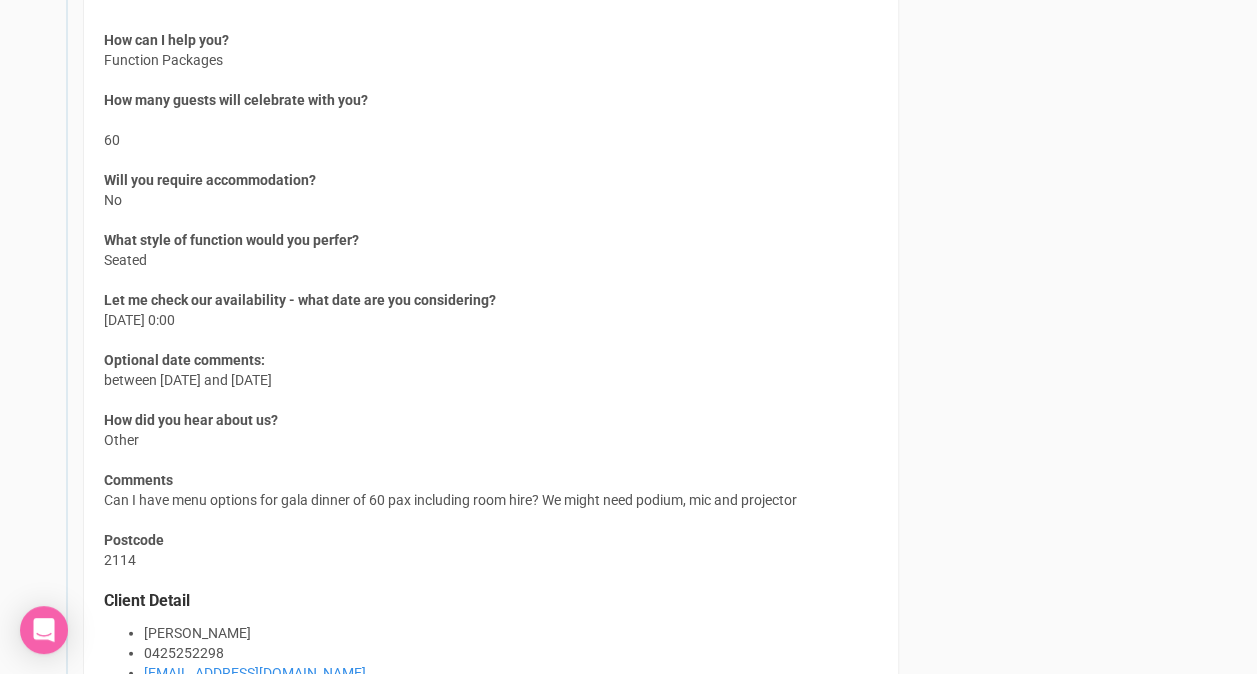 drag, startPoint x: 660, startPoint y: 492, endPoint x: 537, endPoint y: 530, distance: 128.73616 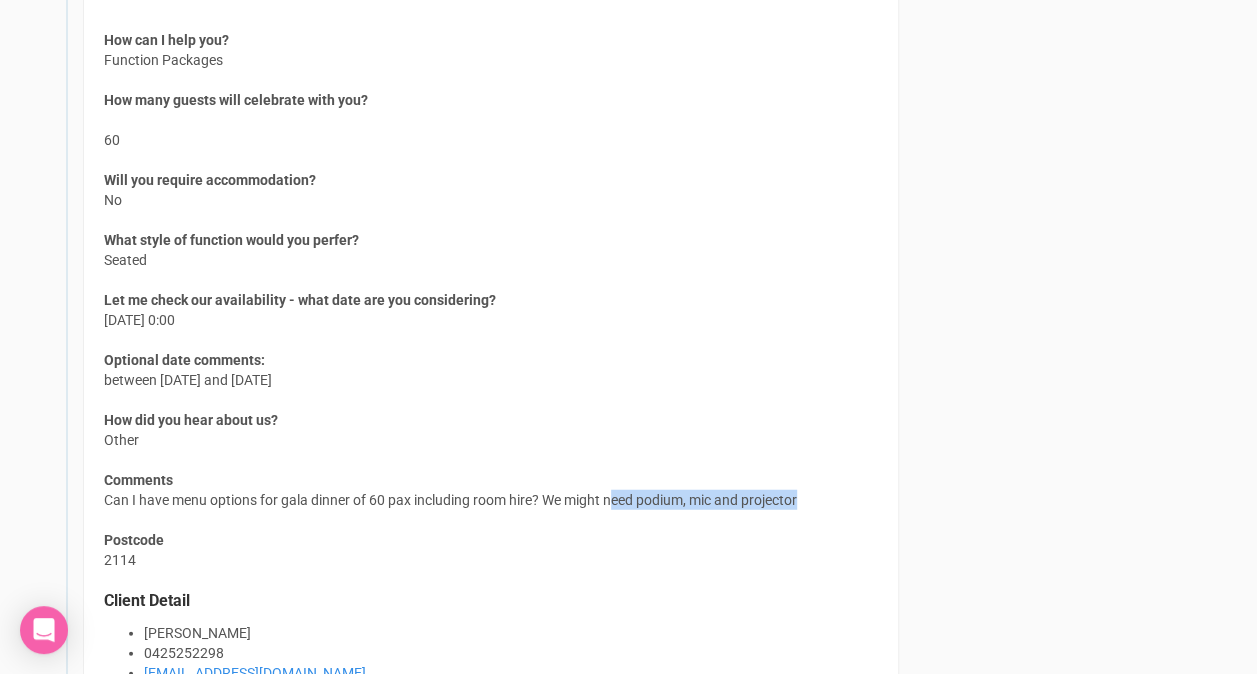 drag, startPoint x: 612, startPoint y: 492, endPoint x: 832, endPoint y: 500, distance: 220.1454 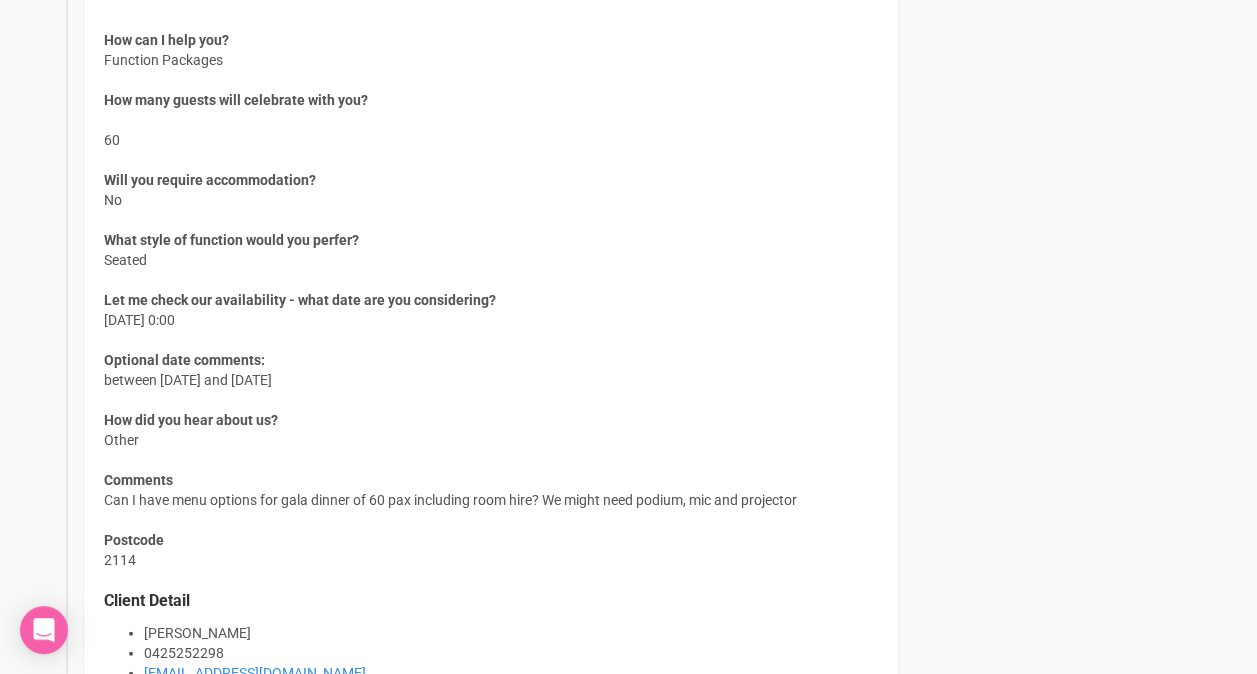 drag, startPoint x: 832, startPoint y: 500, endPoint x: 738, endPoint y: 534, distance: 99.95999 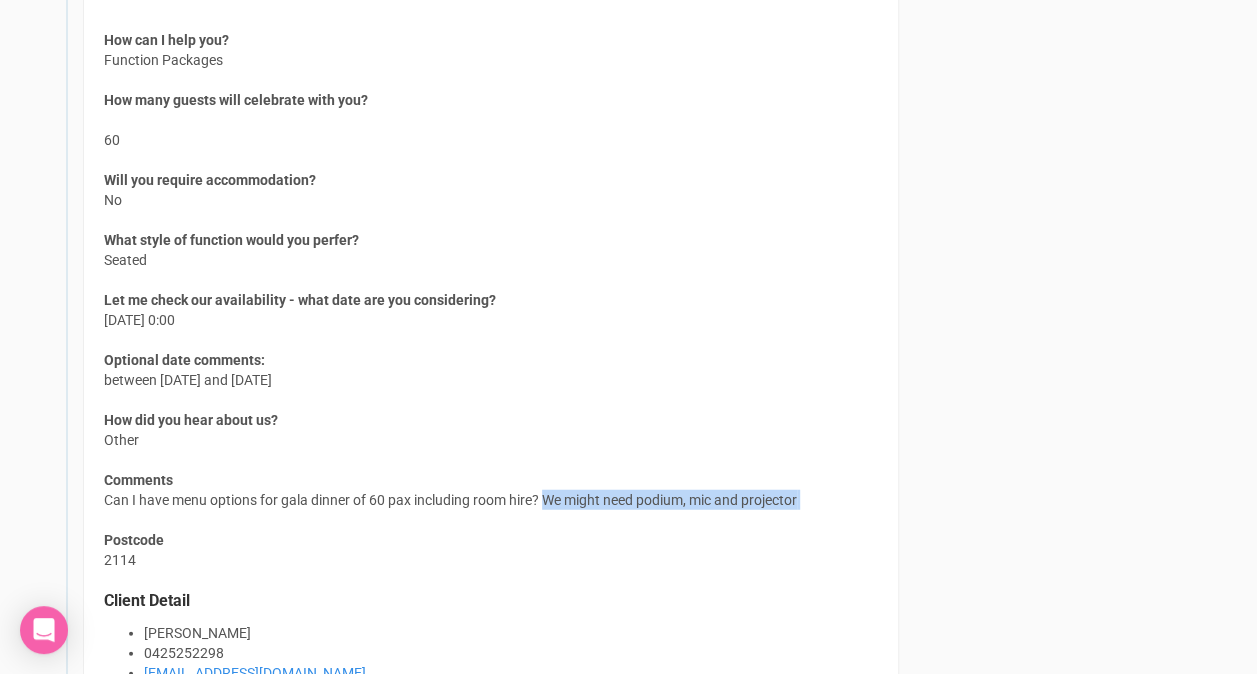 drag, startPoint x: 546, startPoint y: 490, endPoint x: 854, endPoint y: 518, distance: 309.2701 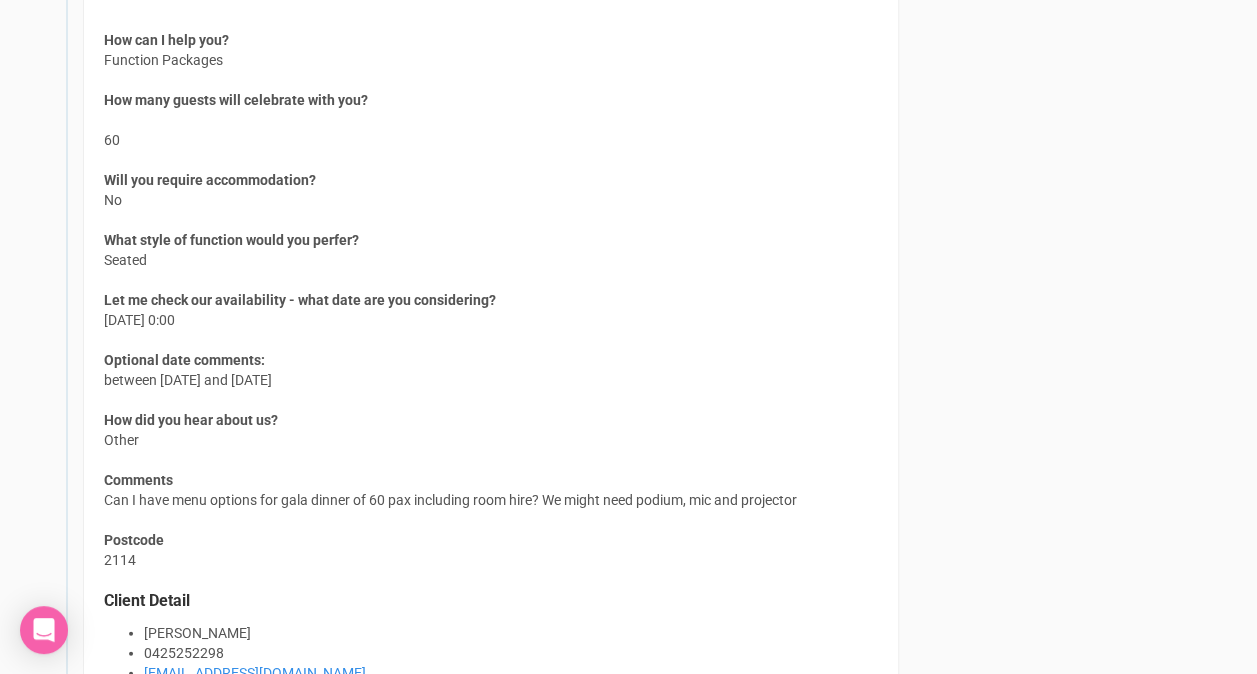 click on "How can I help you? Function Packages How many guests will celebrate with you? 60 Will you require accommodation? No What style of function would you perfer? Seated Let me check our availability - what date are you considering? 23rd October 2025 0:00 Optional date comments: between 23rd and 26th of October How did you hear about us? Other Comments Can I have menu options for gala dinner of 60 pax including room hire?
We might need podium, mic and projector Postcode 2114
Client Detail
Simon Kim 0425252298 bssky@hotmail.com" at bounding box center [491, 351] 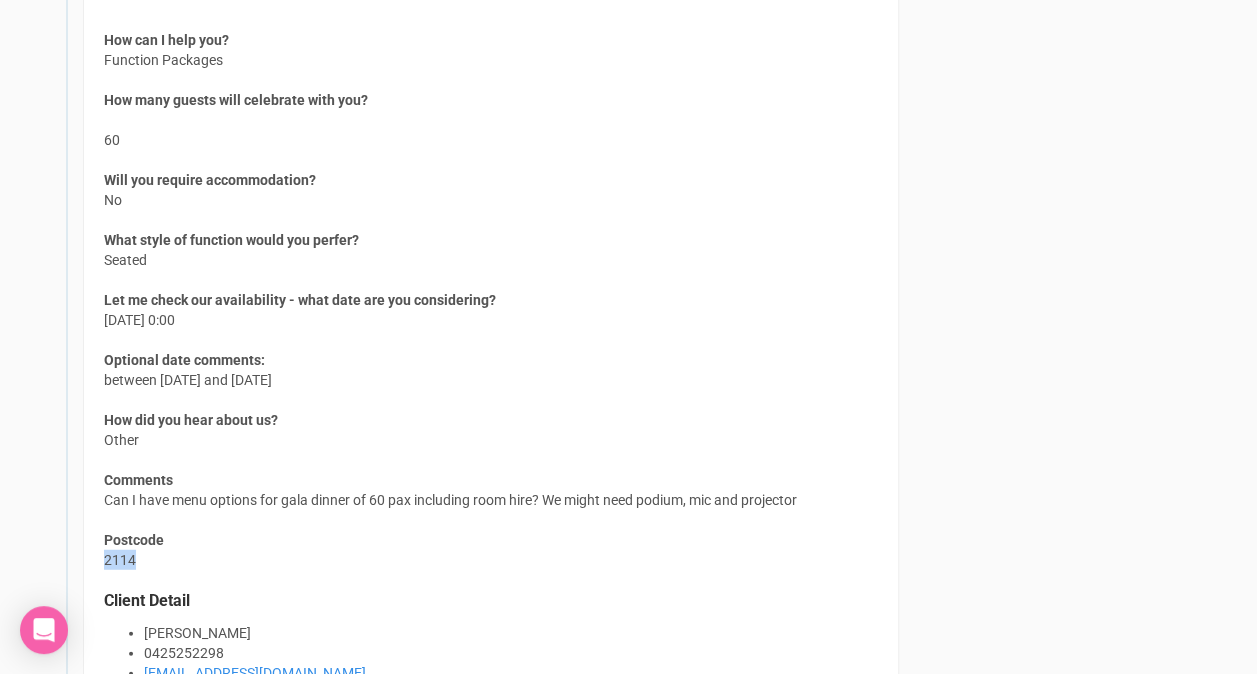 drag, startPoint x: 135, startPoint y: 547, endPoint x: 59, endPoint y: 546, distance: 76.00658 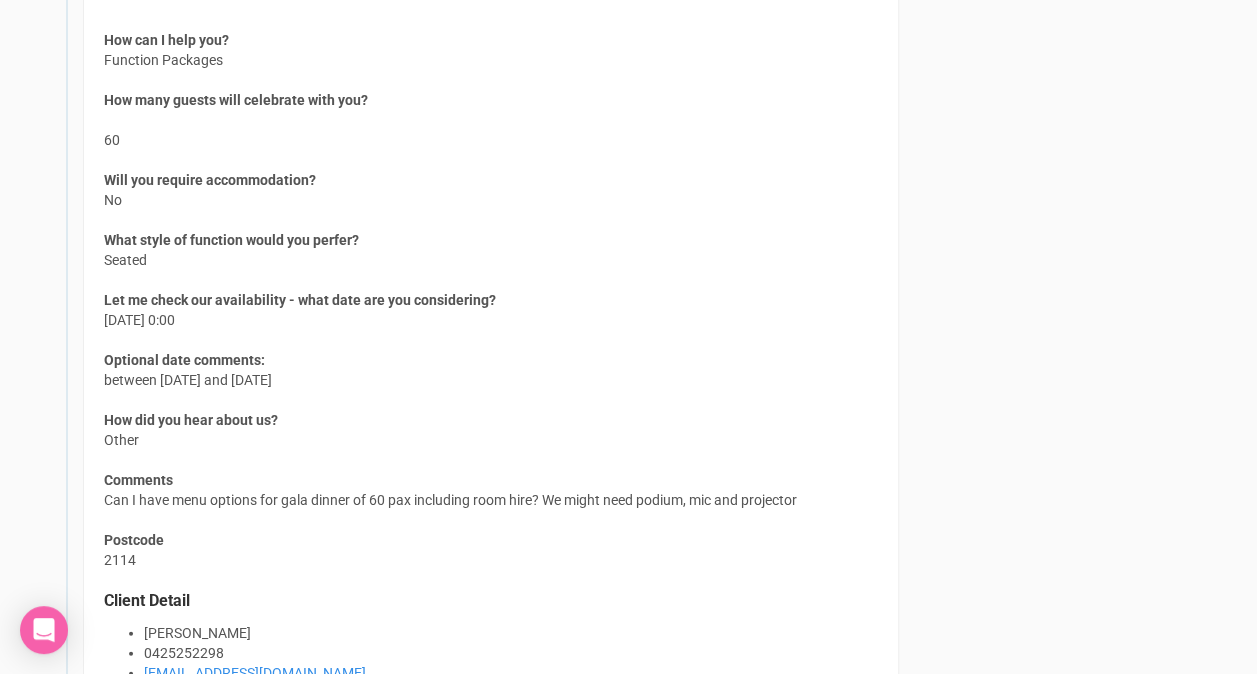 drag, startPoint x: 59, startPoint y: 546, endPoint x: 592, endPoint y: 504, distance: 534.6522 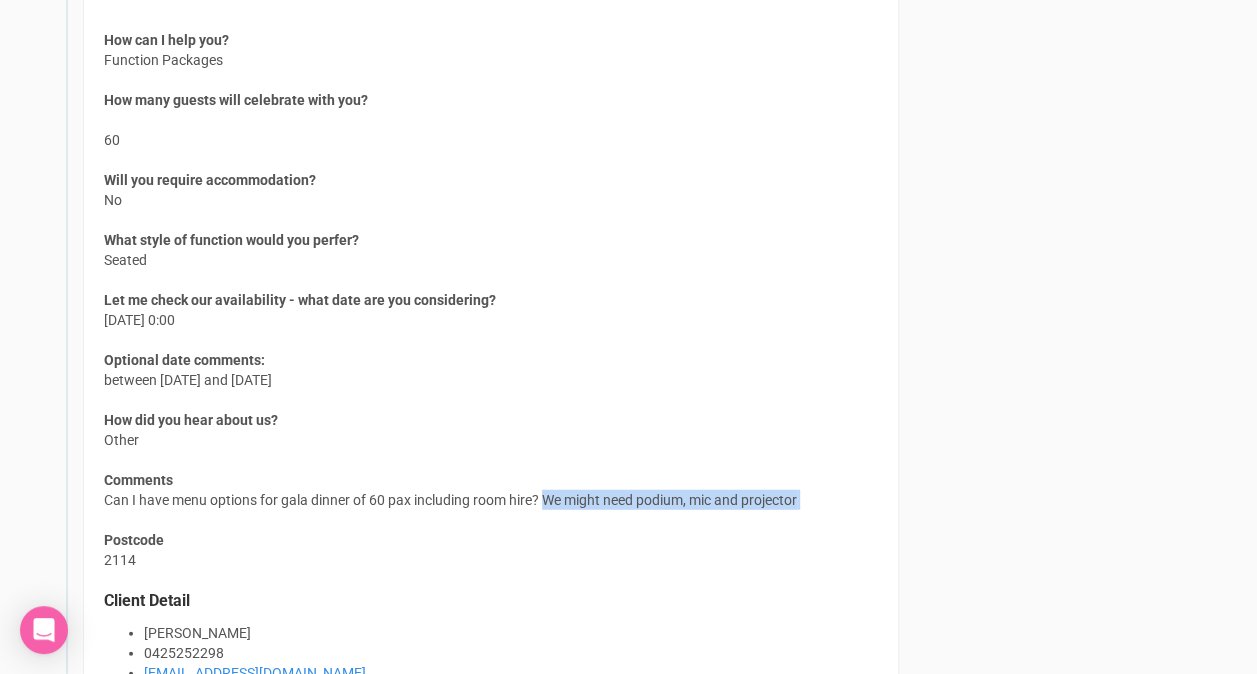 drag, startPoint x: 548, startPoint y: 491, endPoint x: 888, endPoint y: 510, distance: 340.53046 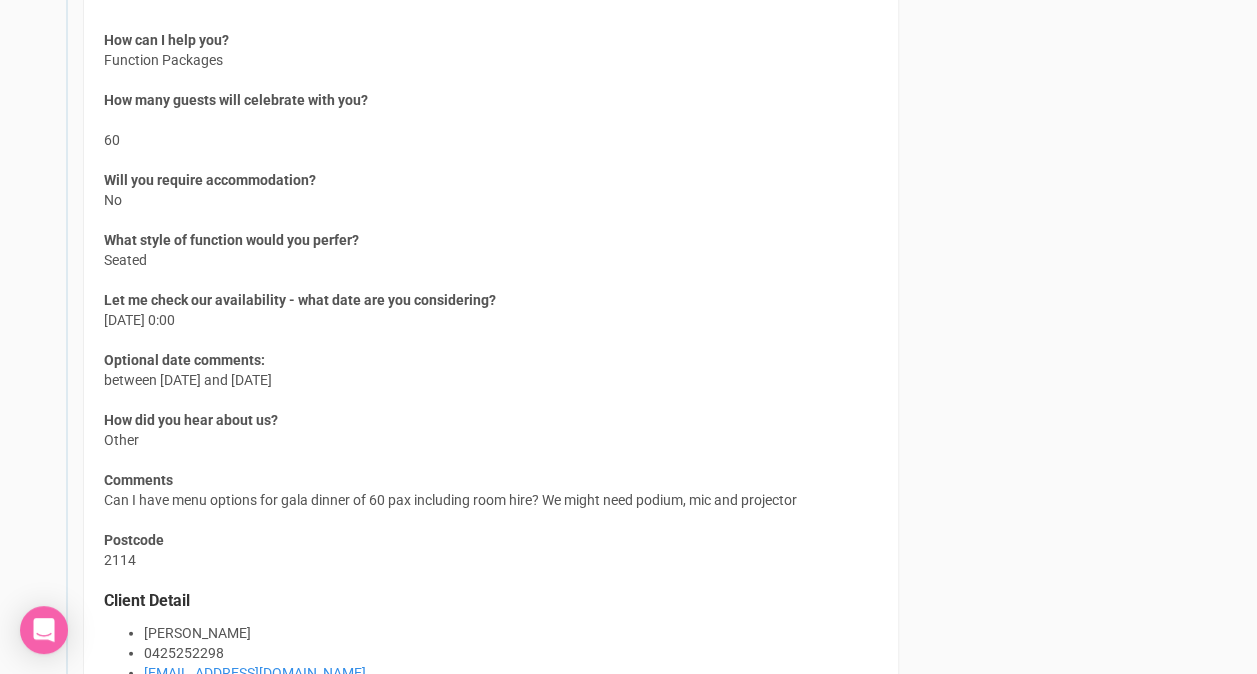 drag, startPoint x: 888, startPoint y: 510, endPoint x: 538, endPoint y: 462, distance: 353.2761 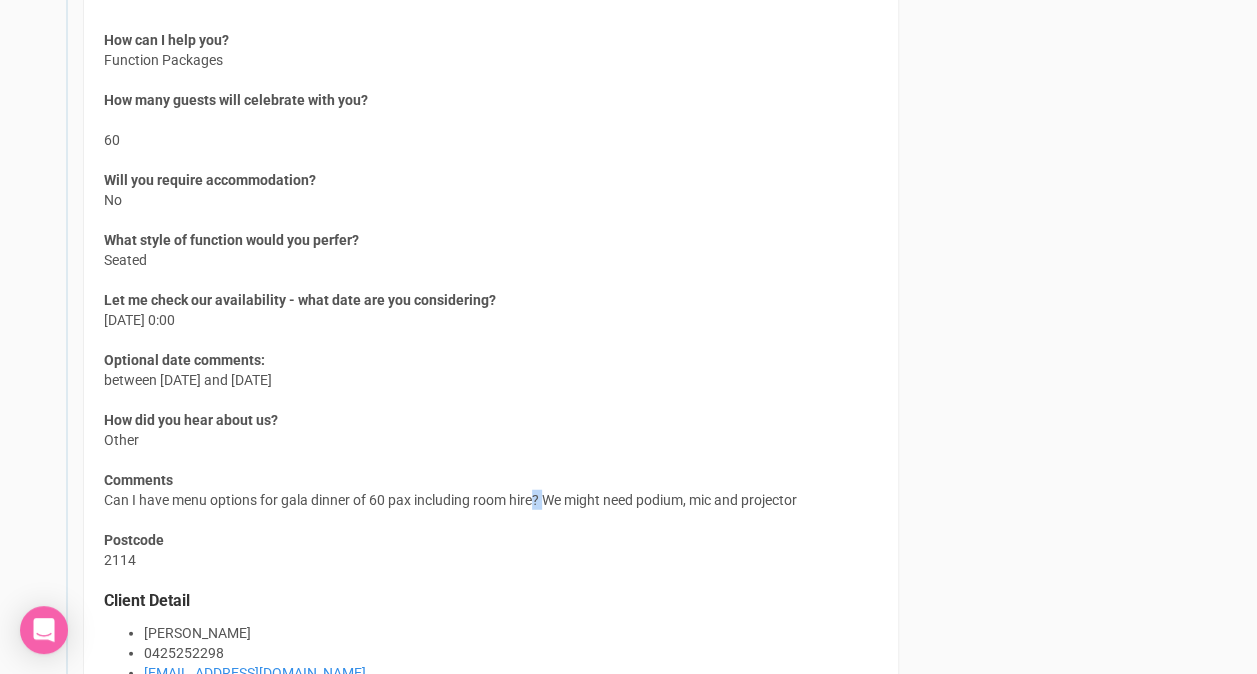 click on "How can I help you? Function Packages How many guests will celebrate with you? 60 Will you require accommodation? No What style of function would you perfer? Seated Let me check our availability - what date are you considering? 23rd October 2025 0:00 Optional date comments: between 23rd and 26th of October How did you hear about us? Other Comments Can I have menu options for gala dinner of 60 pax including room hire?
We might need podium, mic and projector Postcode 2114
Client Detail
Simon Kim 0425252298 bssky@hotmail.com" at bounding box center [491, 351] 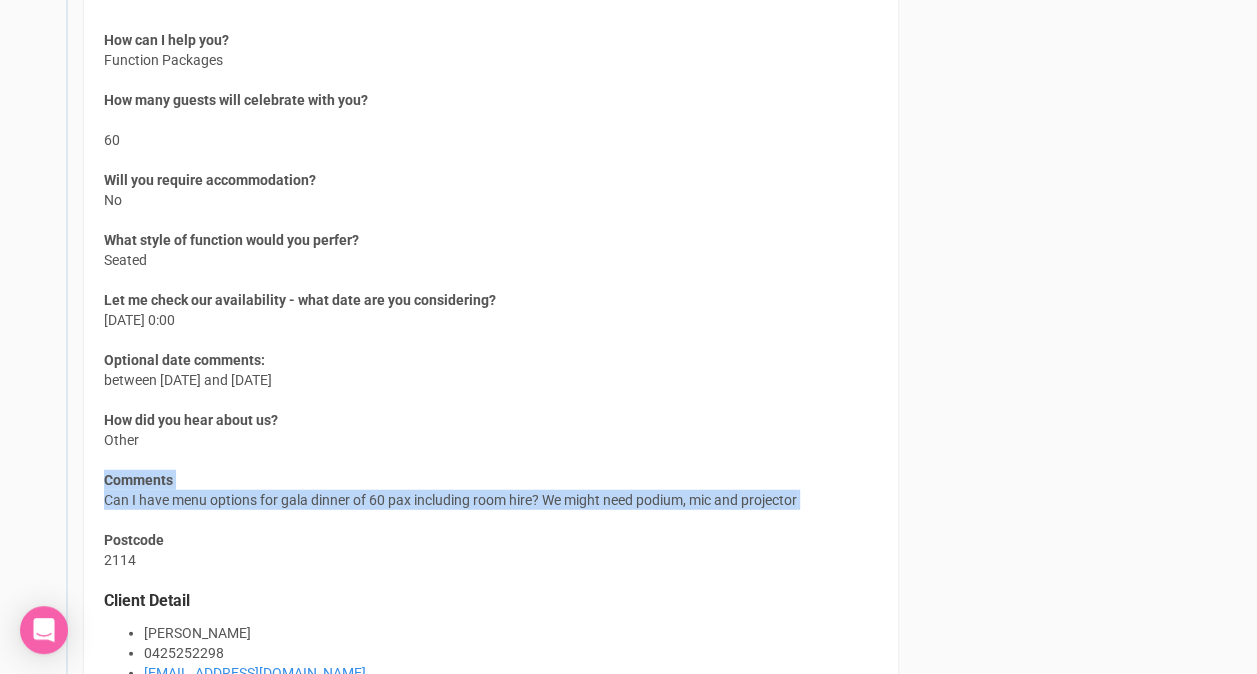 click on "How can I help you? Function Packages How many guests will celebrate with you? 60 Will you require accommodation? No What style of function would you perfer? Seated Let me check our availability - what date are you considering? 23rd October 2025 0:00 Optional date comments: between 23rd and 26th of October How did you hear about us? Other Comments Can I have menu options for gala dinner of 60 pax including room hire?
We might need podium, mic and projector Postcode 2114
Client Detail
Simon Kim 0425252298 bssky@hotmail.com" at bounding box center (491, 351) 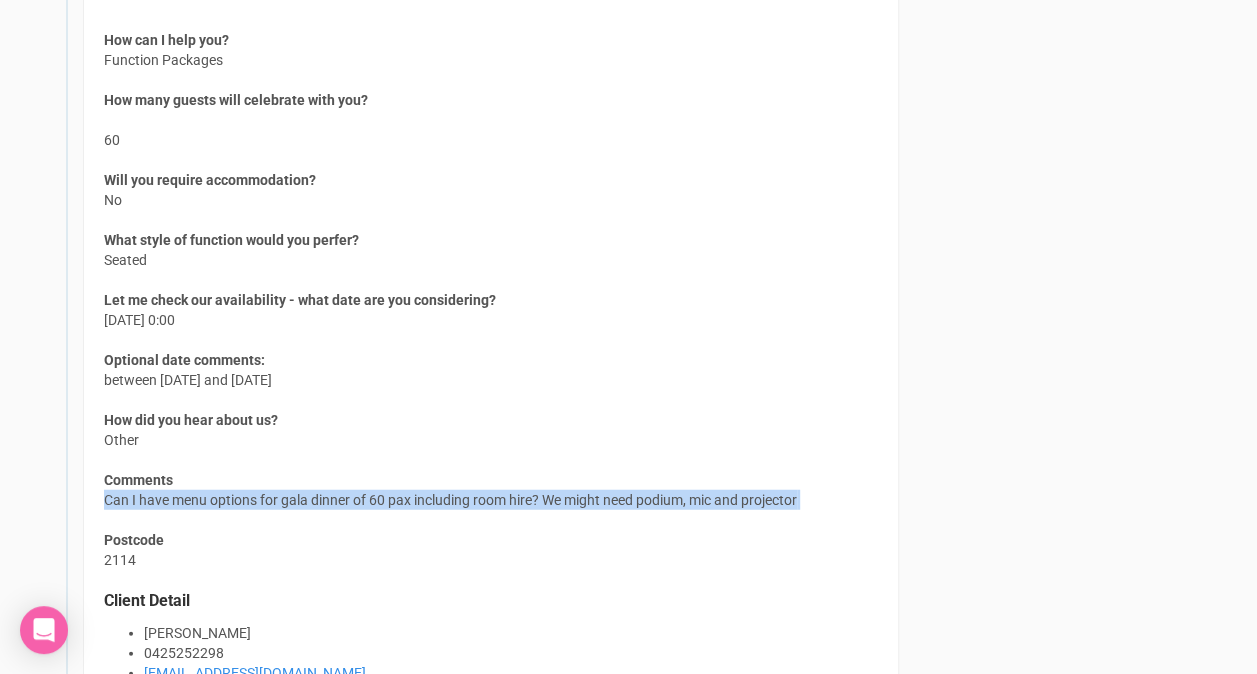 click on "How can I help you? Function Packages How many guests will celebrate with you? 60 Will you require accommodation? No What style of function would you perfer? Seated Let me check our availability - what date are you considering? 23rd October 2025 0:00 Optional date comments: between 23rd and 26th of October How did you hear about us? Other Comments Can I have menu options for gala dinner of 60 pax including room hire?
We might need podium, mic and projector Postcode 2114
Client Detail
Simon Kim 0425252298 bssky@hotmail.com" at bounding box center (491, 351) 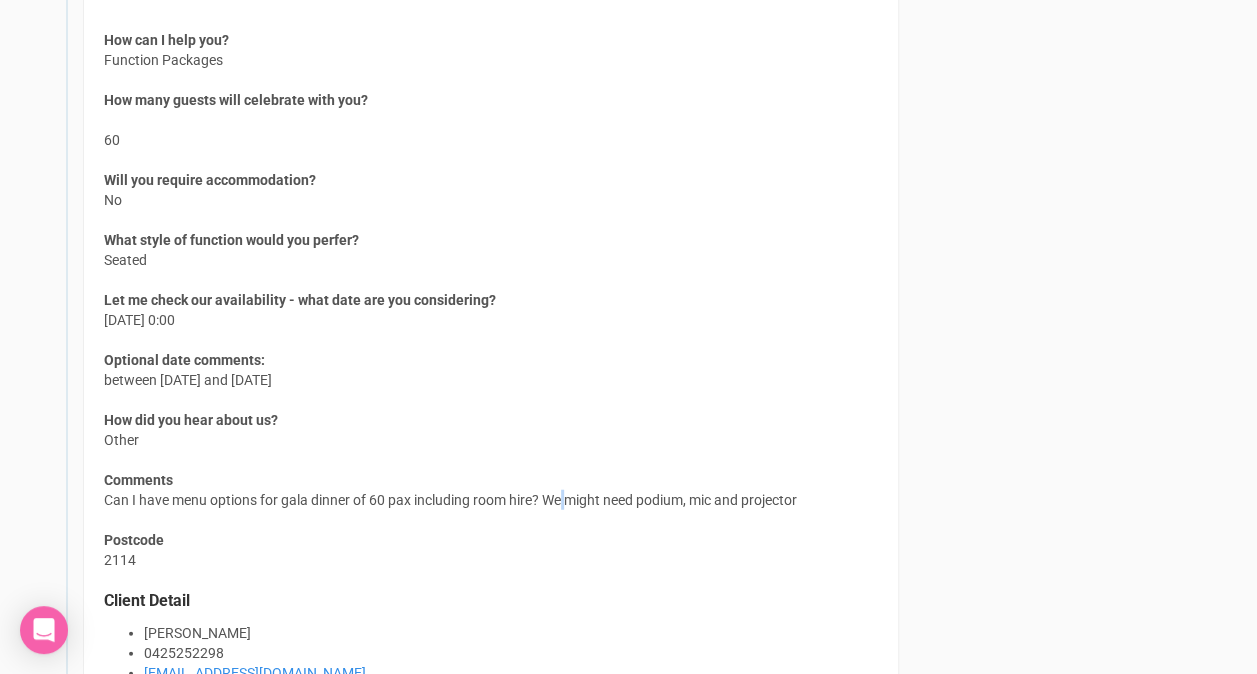 click on "How can I help you? Function Packages How many guests will celebrate with you? 60 Will you require accommodation? No What style of function would you perfer? Seated Let me check our availability - what date are you considering? 23rd October 2025 0:00 Optional date comments: between 23rd and 26th of October How did you hear about us? Other Comments Can I have menu options for gala dinner of 60 pax including room hire?
We might need podium, mic and projector Postcode 2114
Client Detail
Simon Kim 0425252298 bssky@hotmail.com" at bounding box center (491, 351) 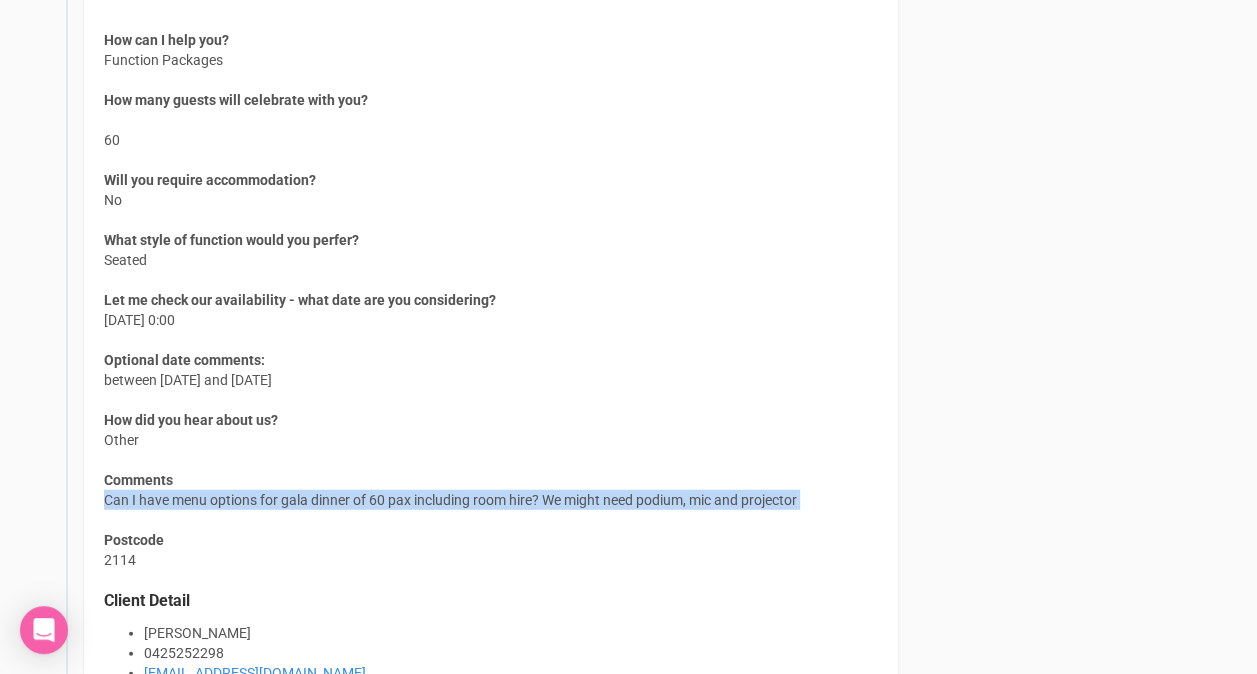 click on "How can I help you? Function Packages How many guests will celebrate with you? 60 Will you require accommodation? No What style of function would you perfer? Seated Let me check our availability - what date are you considering? 23rd October 2025 0:00 Optional date comments: between 23rd and 26th of October How did you hear about us? Other Comments Can I have menu options for gala dinner of 60 pax including room hire?
We might need podium, mic and projector Postcode 2114
Client Detail
Simon Kim 0425252298 bssky@hotmail.com" at bounding box center [491, 351] 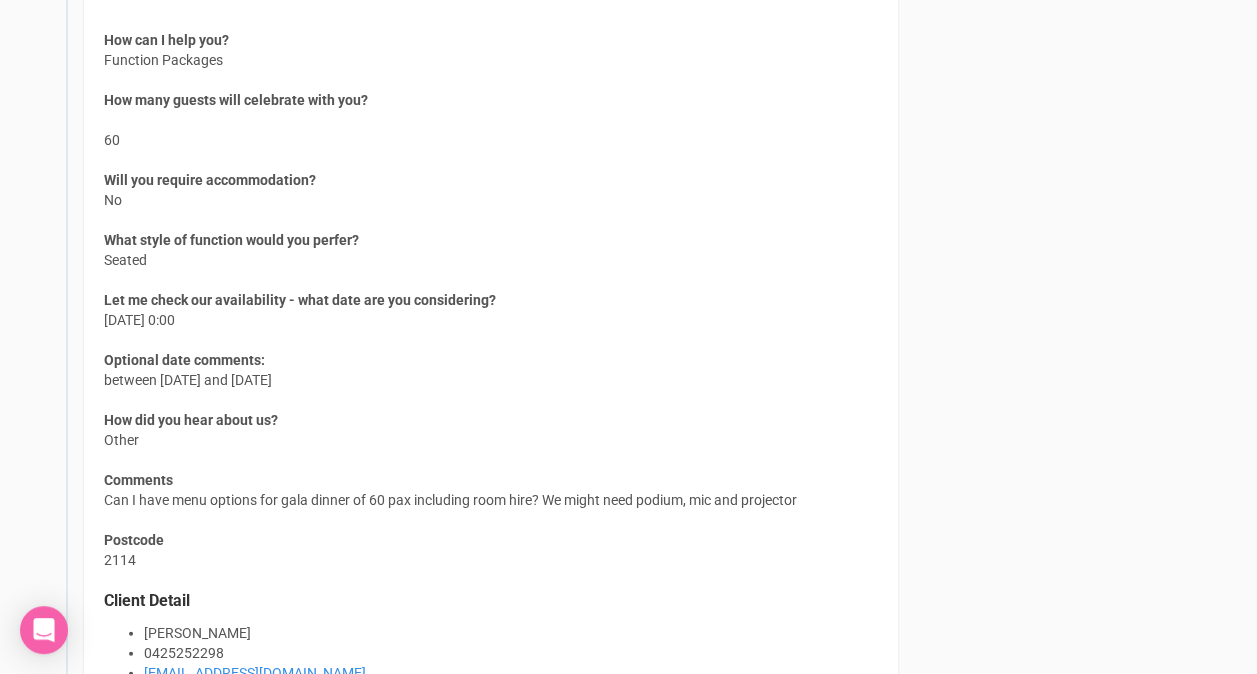 drag, startPoint x: 566, startPoint y: 494, endPoint x: 613, endPoint y: 529, distance: 58.60034 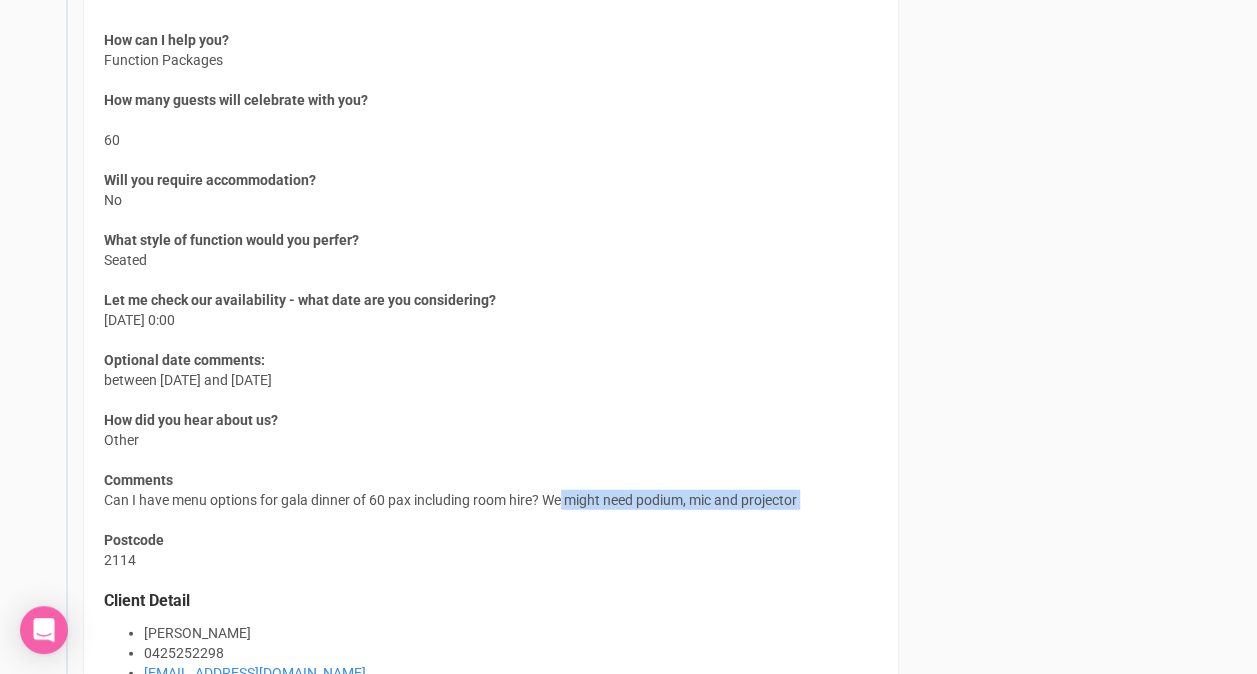 drag, startPoint x: 562, startPoint y: 490, endPoint x: 877, endPoint y: 509, distance: 315.5725 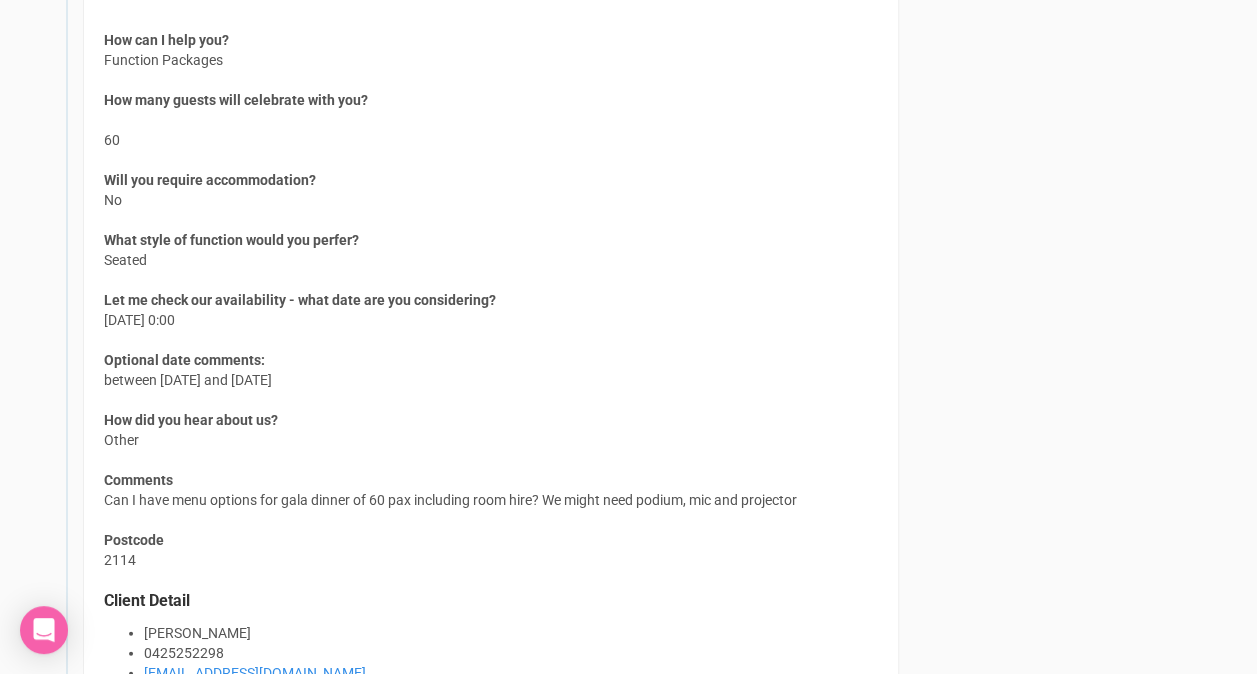 click on "How can I help you? Function Packages How many guests will celebrate with you? 60 Will you require accommodation? No What style of function would you perfer? Seated Let me check our availability - what date are you considering? 23rd October 2025 0:00 Optional date comments: between 23rd and 26th of October How did you hear about us? Other Comments Can I have menu options for gala dinner of 60 pax including room hire?
We might need podium, mic and projector Postcode 2114
Client Detail
Simon Kim 0425252298 bssky@hotmail.com" at bounding box center [491, 351] 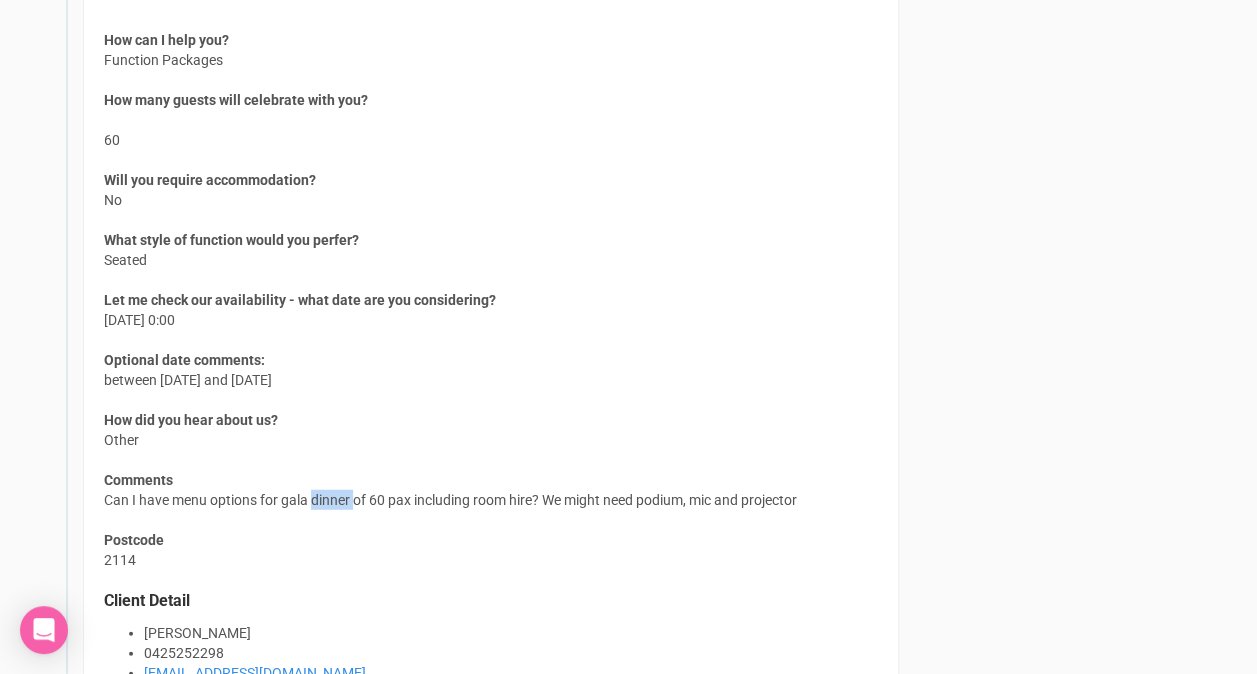click on "How can I help you? Function Packages How many guests will celebrate with you? 60 Will you require accommodation? No What style of function would you perfer? Seated Let me check our availability - what date are you considering? 23rd October 2025 0:00 Optional date comments: between 23rd and 26th of October How did you hear about us? Other Comments Can I have menu options for gala dinner of 60 pax including room hire?
We might need podium, mic and projector Postcode 2114
Client Detail
Simon Kim 0425252298 bssky@hotmail.com" at bounding box center [491, 351] 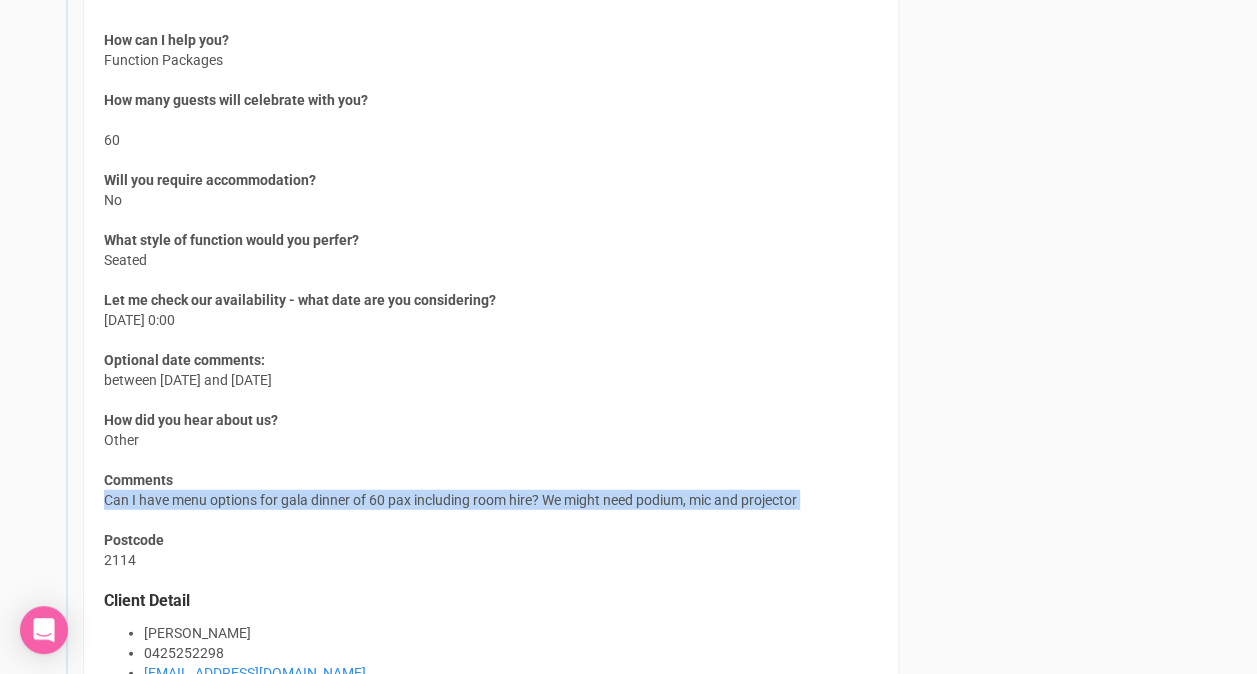 click on "How can I help you? Function Packages How many guests will celebrate with you? 60 Will you require accommodation? No What style of function would you perfer? Seated Let me check our availability - what date are you considering? 23rd October 2025 0:00 Optional date comments: between 23rd and 26th of October How did you hear about us? Other Comments Can I have menu options for gala dinner of 60 pax including room hire?
We might need podium, mic and projector Postcode 2114
Client Detail
Simon Kim 0425252298 bssky@hotmail.com" at bounding box center [491, 351] 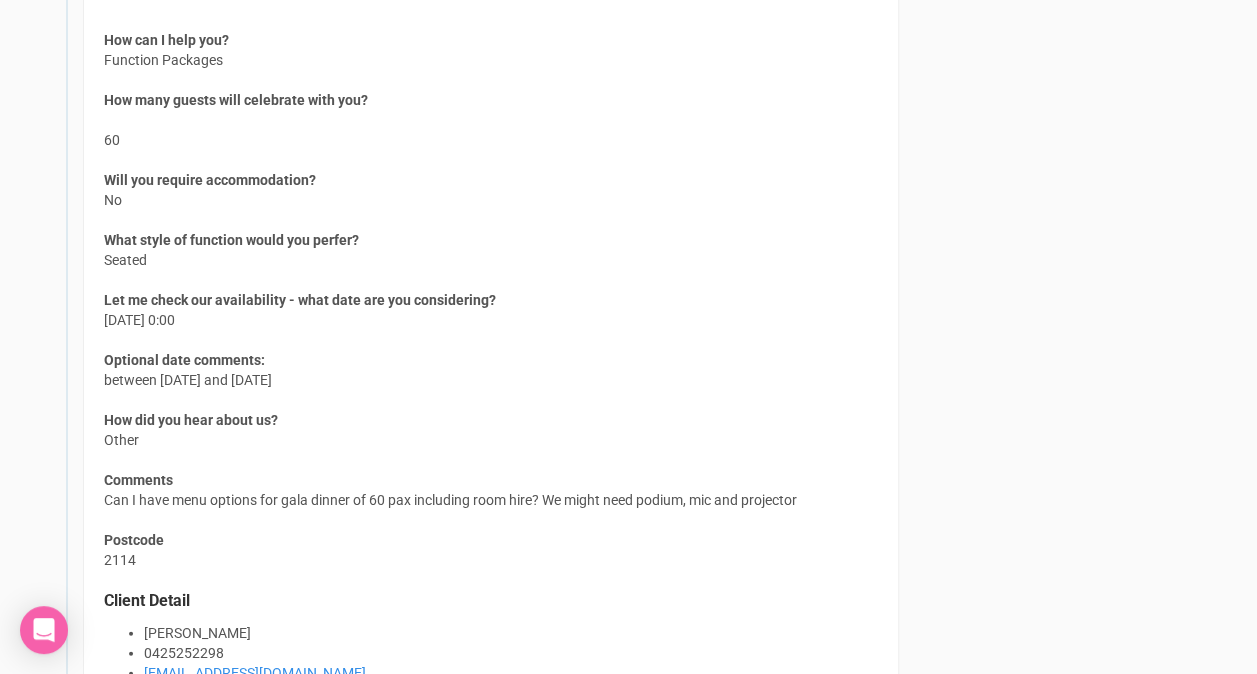 drag, startPoint x: 322, startPoint y: 496, endPoint x: 309, endPoint y: 526, distance: 32.695564 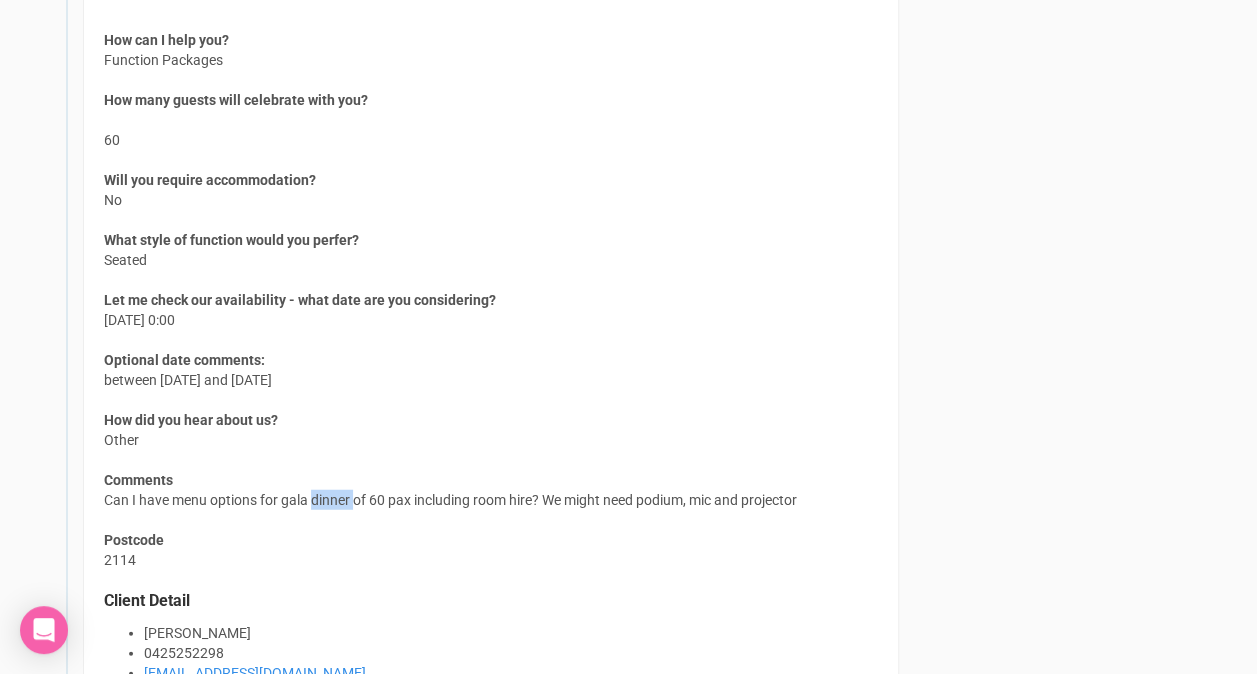 click on "How can I help you? Function Packages How many guests will celebrate with you? 60 Will you require accommodation? No What style of function would you perfer? Seated Let me check our availability - what date are you considering? 23rd October 2025 0:00 Optional date comments: between 23rd and 26th of October How did you hear about us? Other Comments Can I have menu options for gala dinner of 60 pax including room hire?
We might need podium, mic and projector Postcode 2114
Client Detail
Simon Kim 0425252298 bssky@hotmail.com" at bounding box center (491, 351) 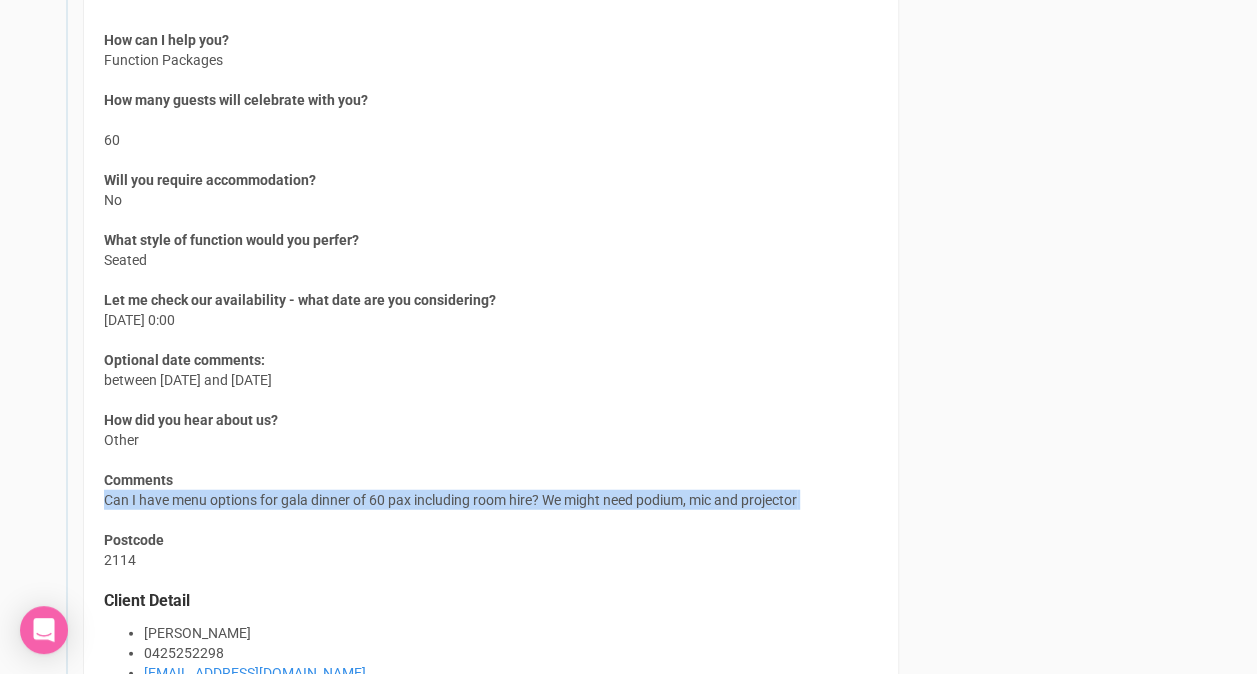 click on "How can I help you? Function Packages How many guests will celebrate with you? 60 Will you require accommodation? No What style of function would you perfer? Seated Let me check our availability - what date are you considering? 23rd October 2025 0:00 Optional date comments: between 23rd and 26th of October How did you hear about us? Other Comments Can I have menu options for gala dinner of 60 pax including room hire?
We might need podium, mic and projector Postcode 2114
Client Detail
Simon Kim 0425252298 bssky@hotmail.com" at bounding box center [491, 351] 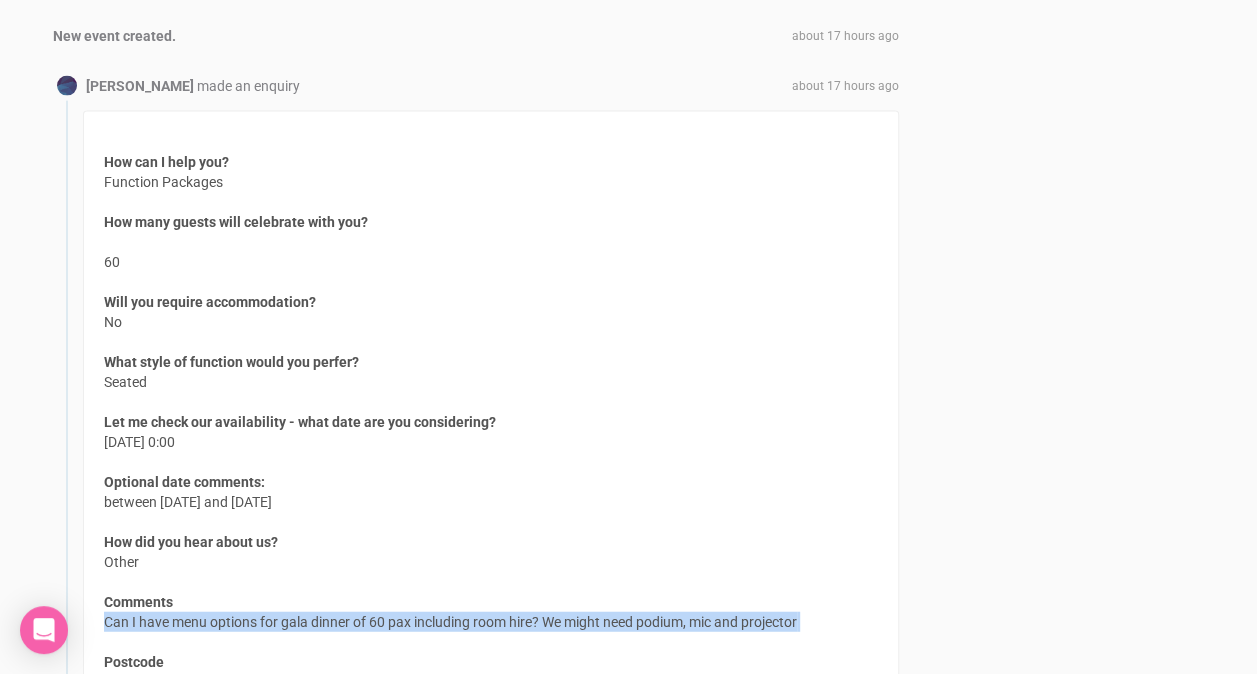 scroll, scrollTop: 2162, scrollLeft: 0, axis: vertical 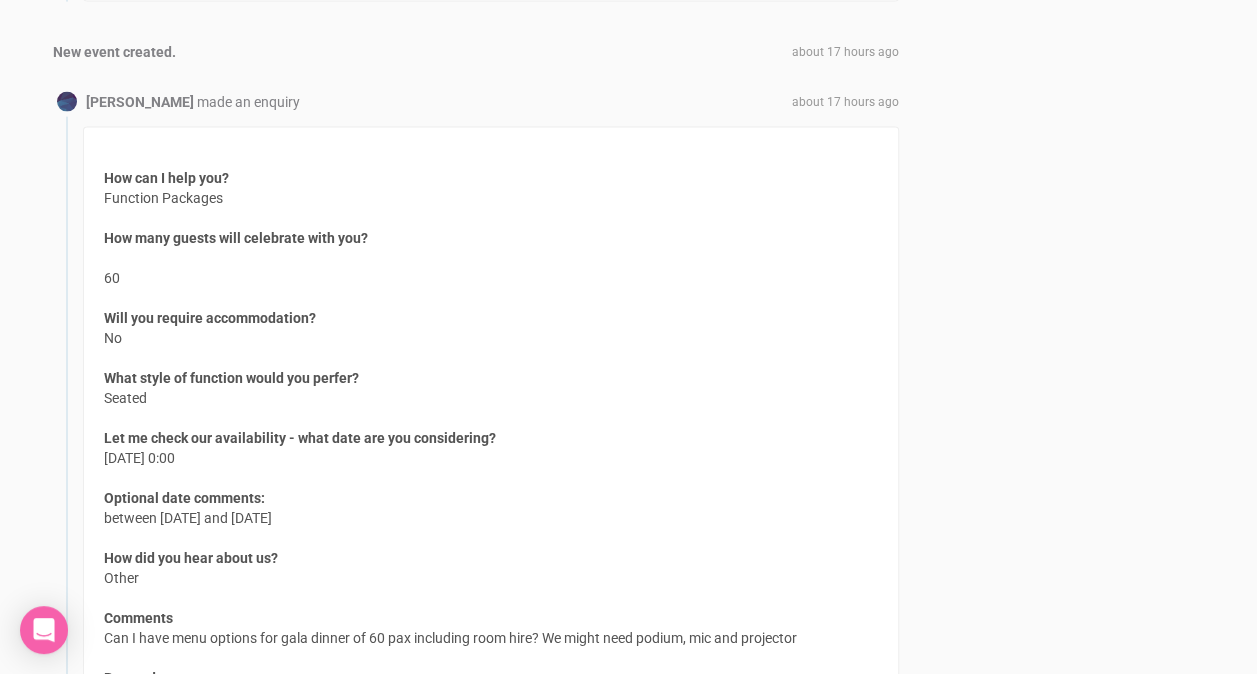 click on "How can I help you? Function Packages How many guests will celebrate with you? 60 Will you require accommodation? No What style of function would you perfer? Seated Let me check our availability - what date are you considering? 23rd October 2025 0:00 Optional date comments: between 23rd and 26th of October How did you hear about us? Other Comments Can I have menu options for gala dinner of 60 pax including room hire?
We might need podium, mic and projector Postcode 2114
Client Detail
Simon Kim 0425252298 bssky@hotmail.com" at bounding box center [491, 489] 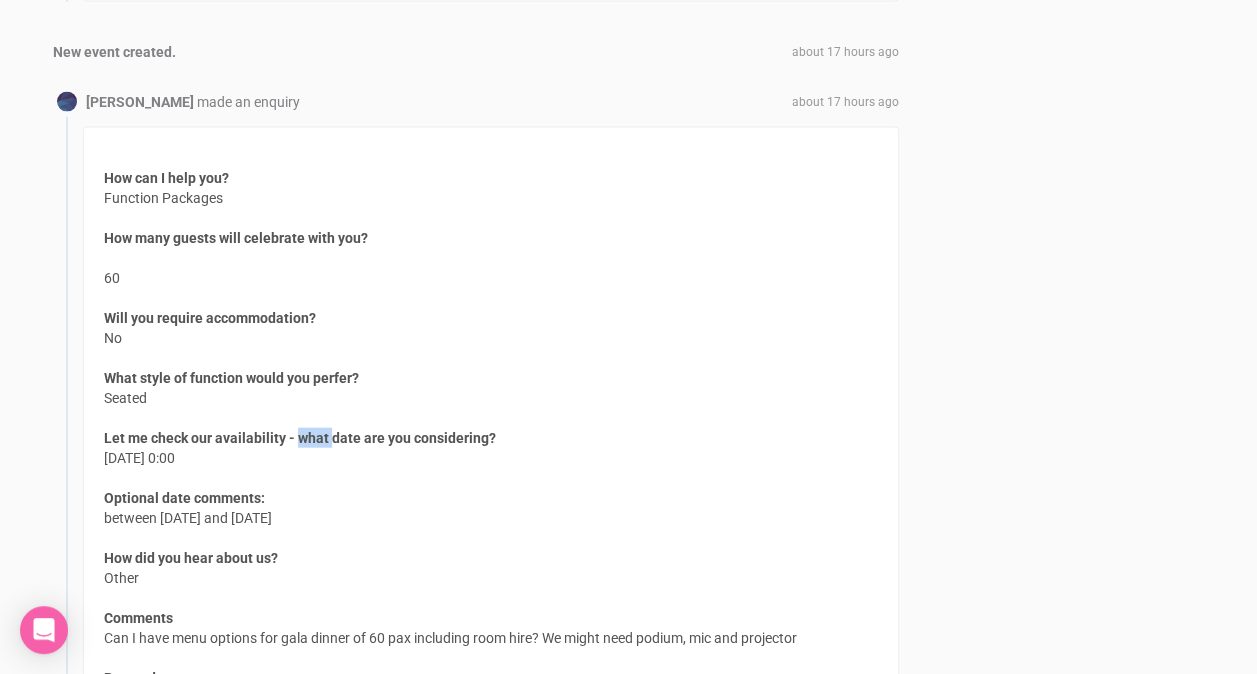 click on "Let me check our availability - what date are you considering?" at bounding box center [300, 438] 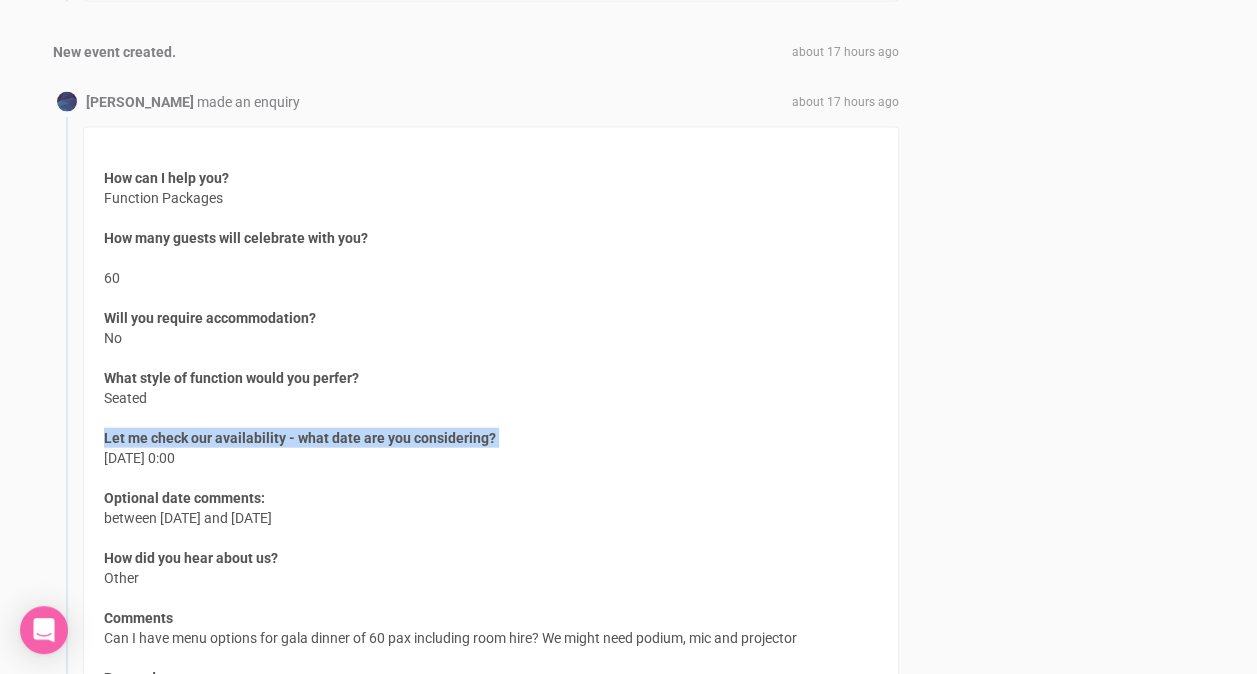 click on "Let me check our availability - what date are you considering?" at bounding box center [300, 438] 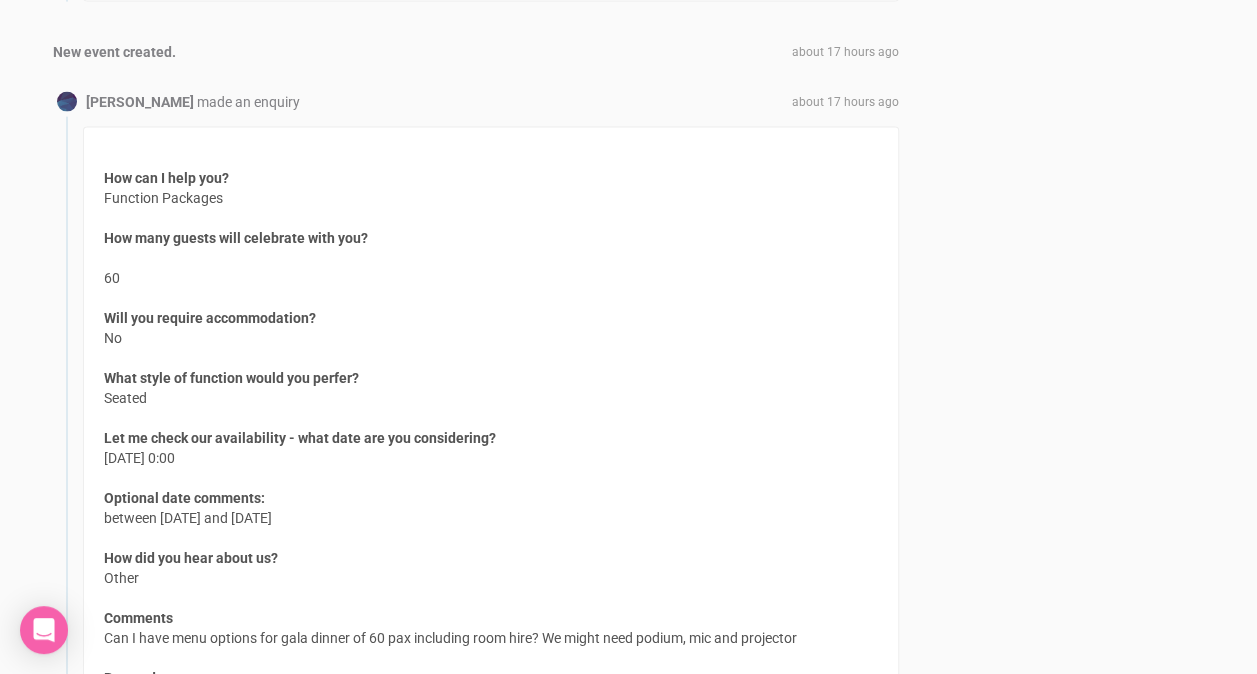 drag, startPoint x: 308, startPoint y: 422, endPoint x: 390, endPoint y: 459, distance: 89.961105 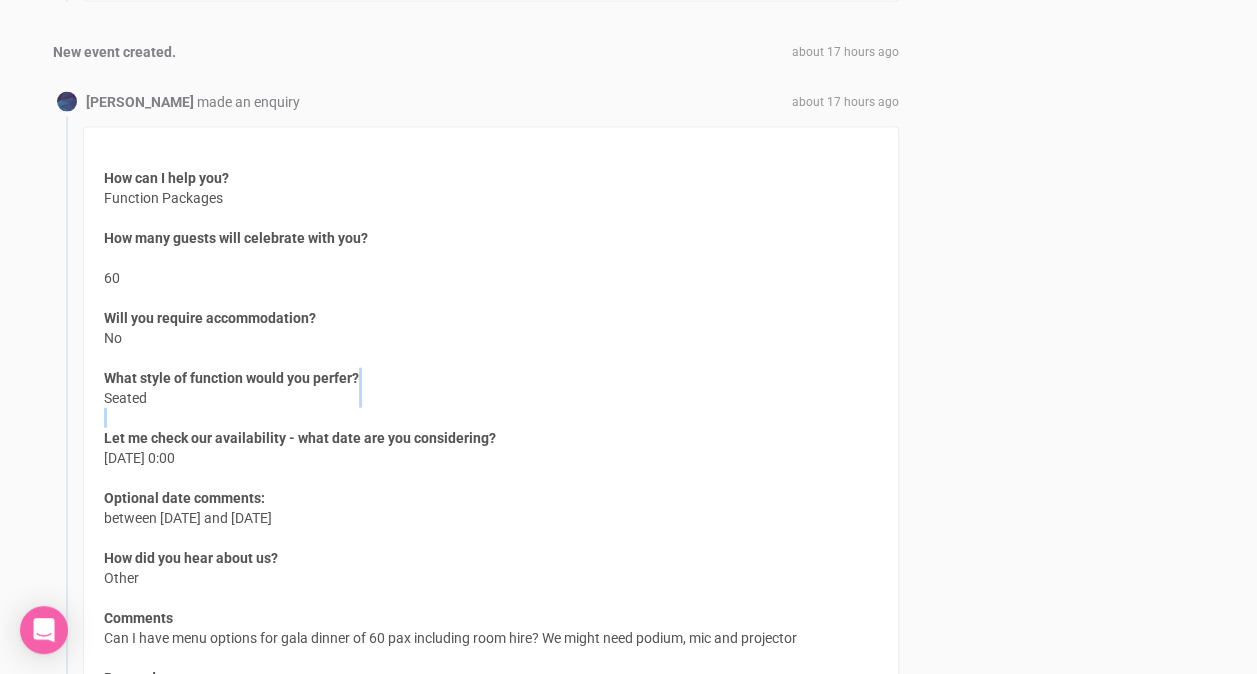 click on "How can I help you? Function Packages How many guests will celebrate with you? 60 Will you require accommodation? No What style of function would you perfer? Seated Let me check our availability - what date are you considering? 23rd October 2025 0:00 Optional date comments: between 23rd and 26th of October How did you hear about us? Other Comments Can I have menu options for gala dinner of 60 pax including room hire?
We might need podium, mic and projector Postcode 2114
Client Detail
Simon Kim 0425252298 bssky@hotmail.com" at bounding box center [491, 489] 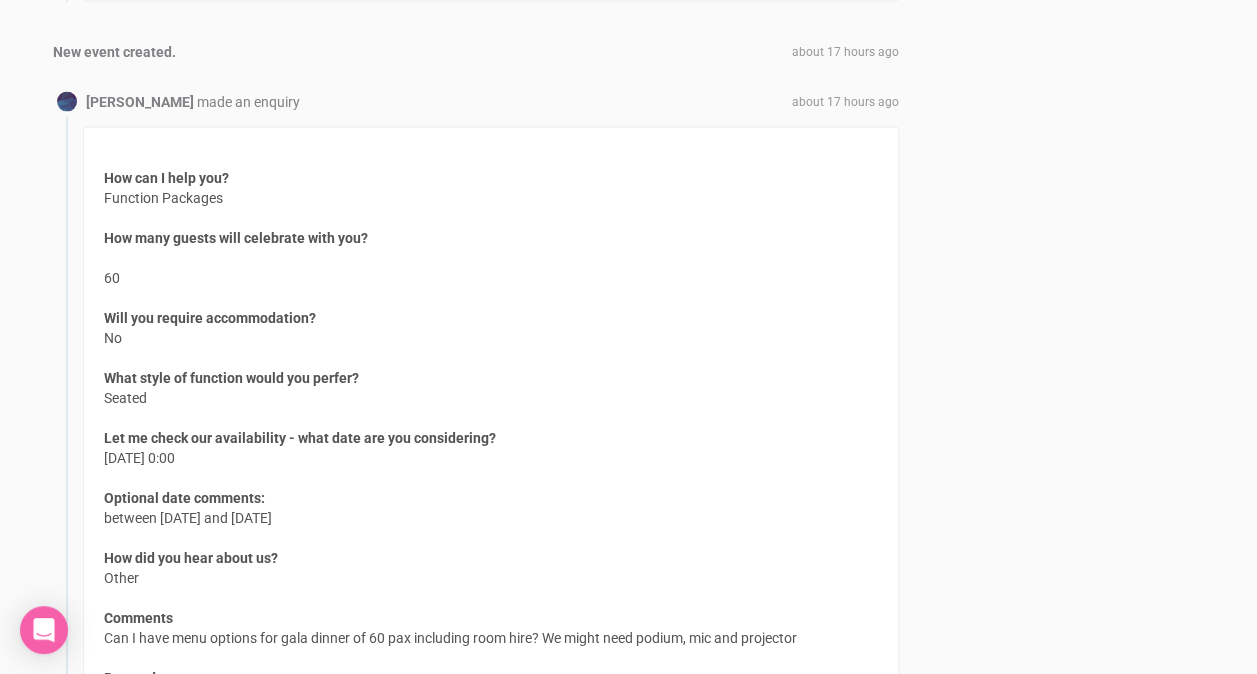 click on "Let me check our availability - what date are you considering?" at bounding box center (300, 438) 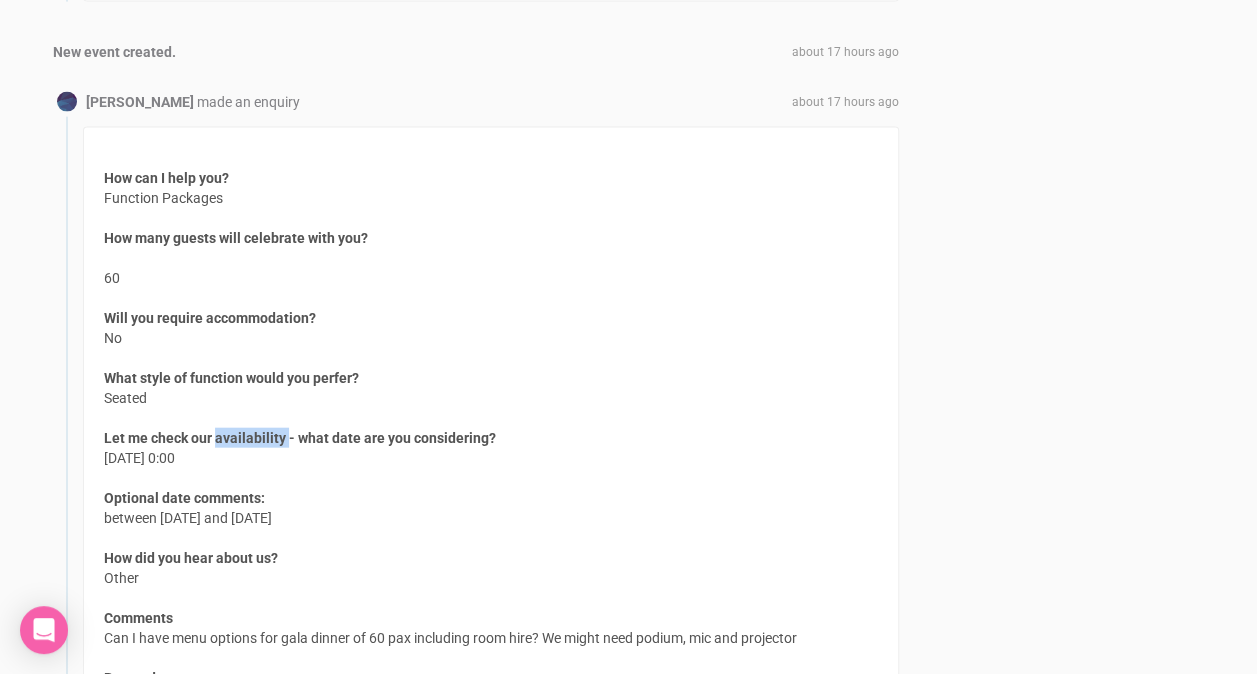 click on "Let me check our availability - what date are you considering?" at bounding box center [300, 438] 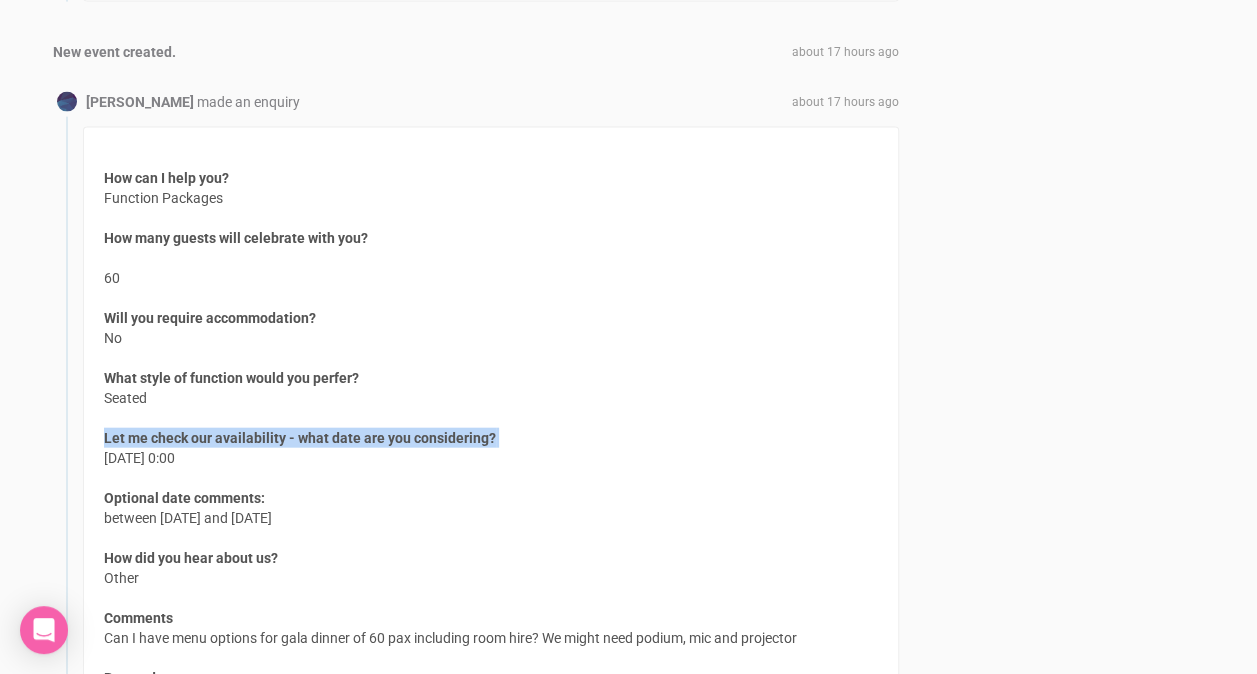 click on "Let me check our availability - what date are you considering?" at bounding box center (300, 438) 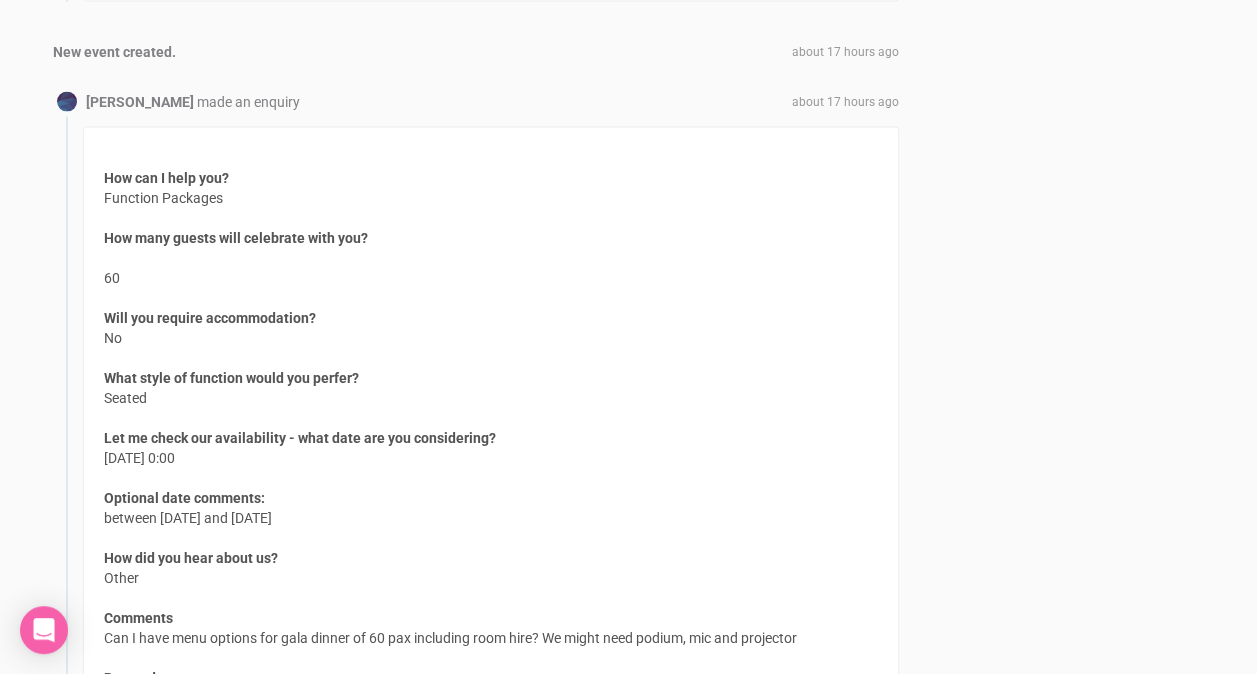 drag, startPoint x: 278, startPoint y: 427, endPoint x: 319, endPoint y: 463, distance: 54.56189 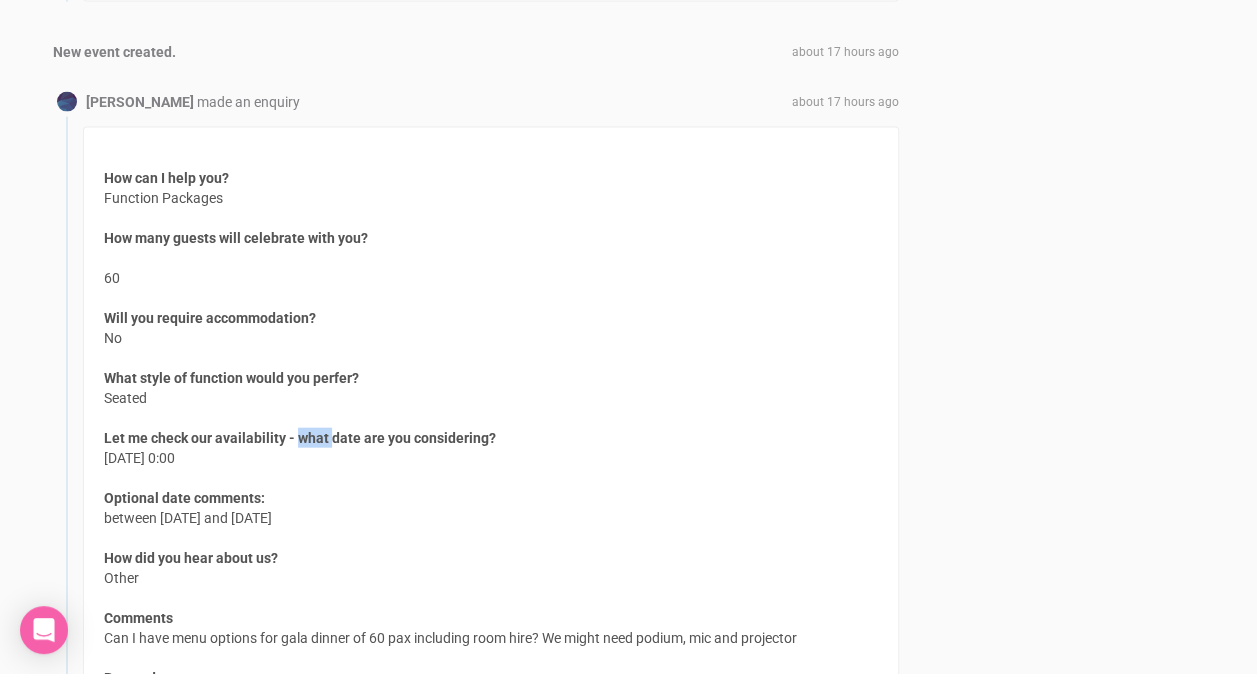 click on "Let me check our availability - what date are you considering?" at bounding box center [300, 438] 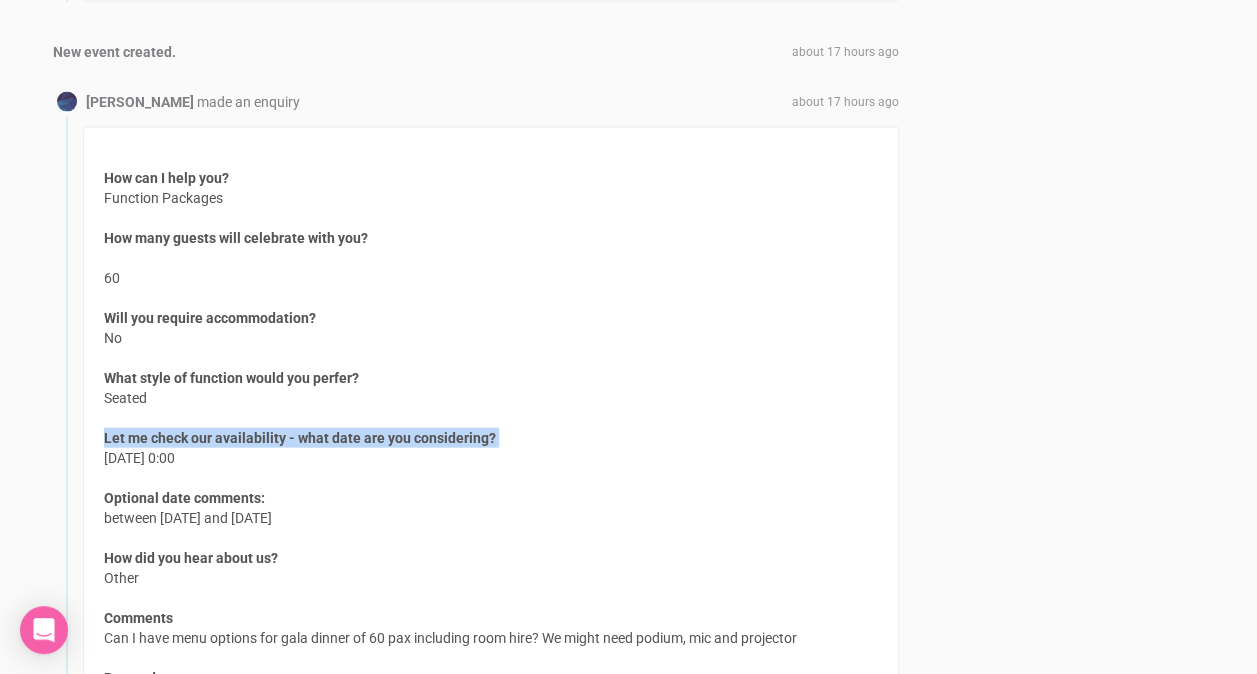 click on "Let me check our availability - what date are you considering?" at bounding box center [300, 438] 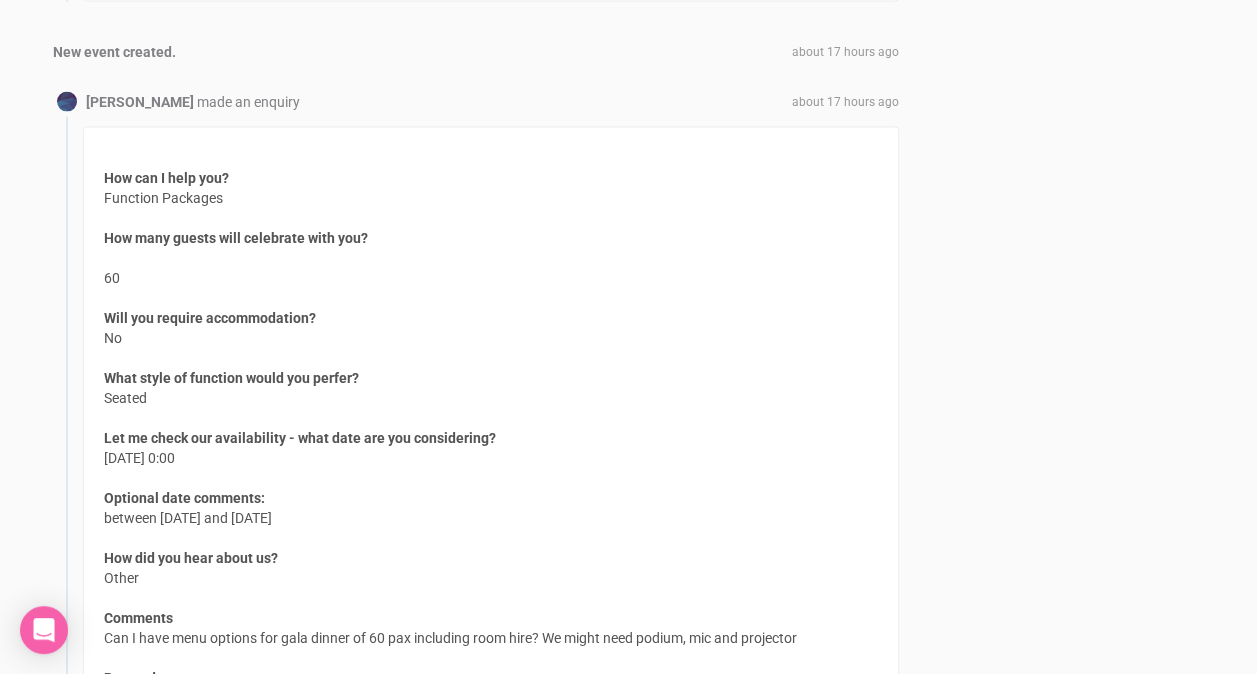 drag, startPoint x: 314, startPoint y: 426, endPoint x: 334, endPoint y: 502, distance: 78.58753 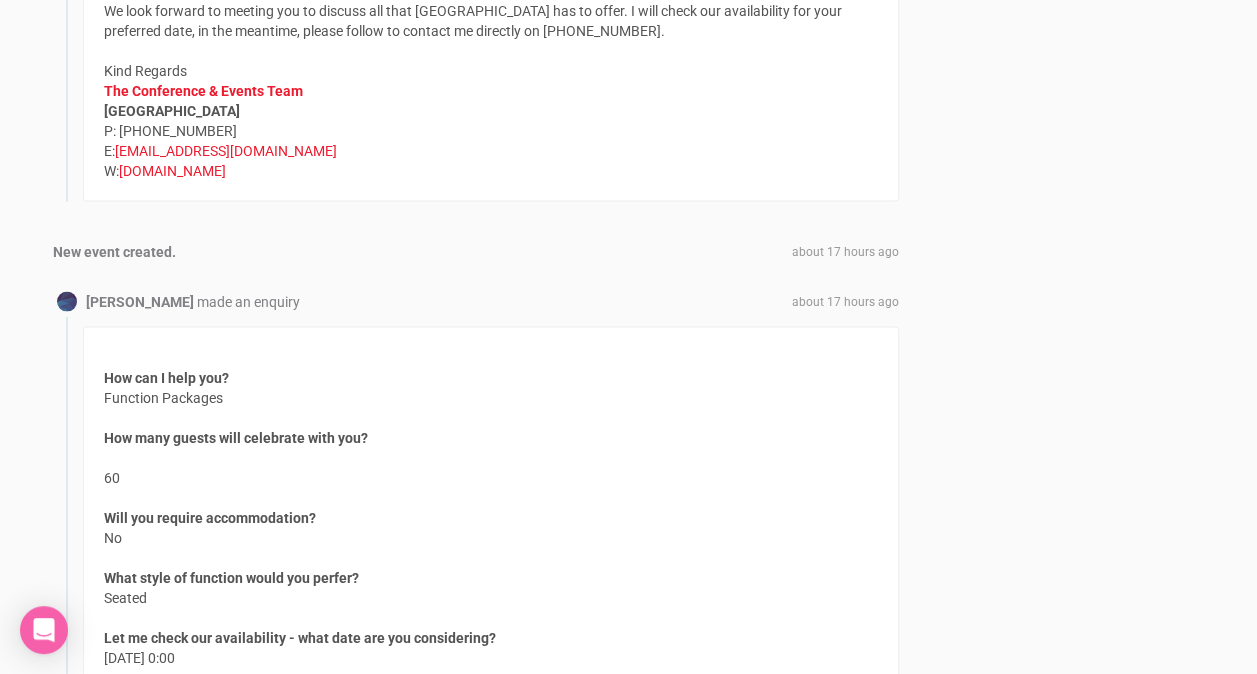 scroll, scrollTop: 1662, scrollLeft: 0, axis: vertical 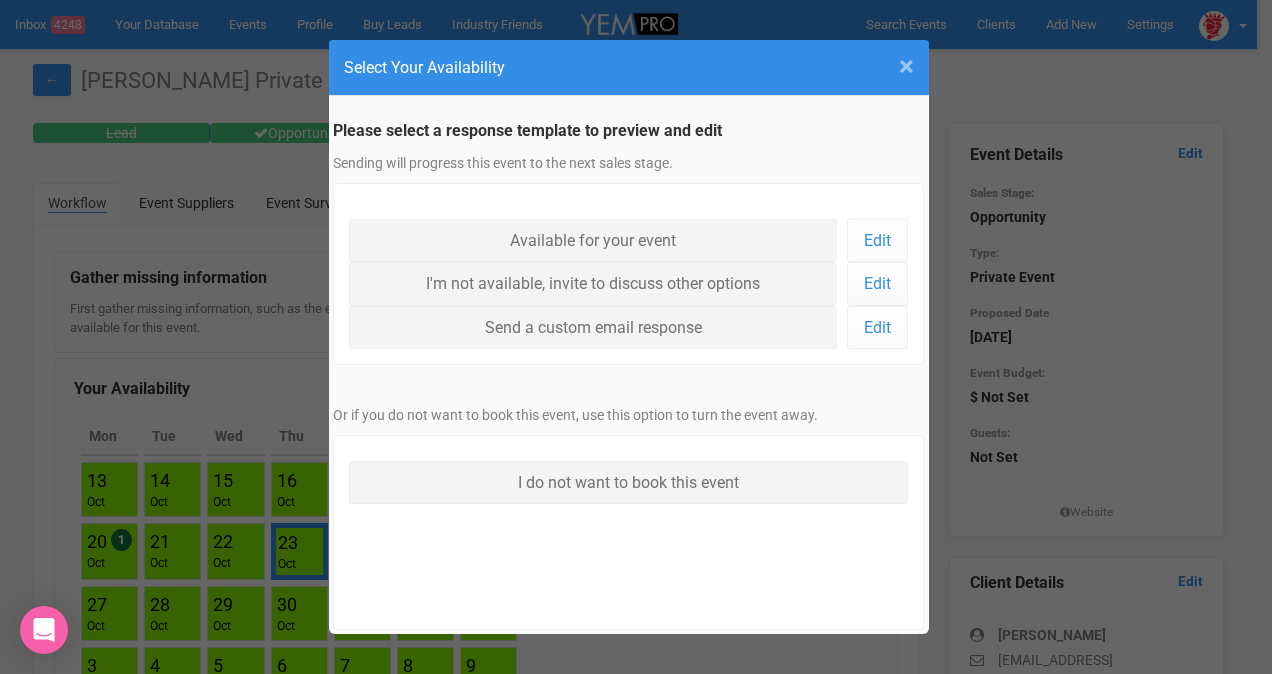 click on "×" at bounding box center (906, 66) 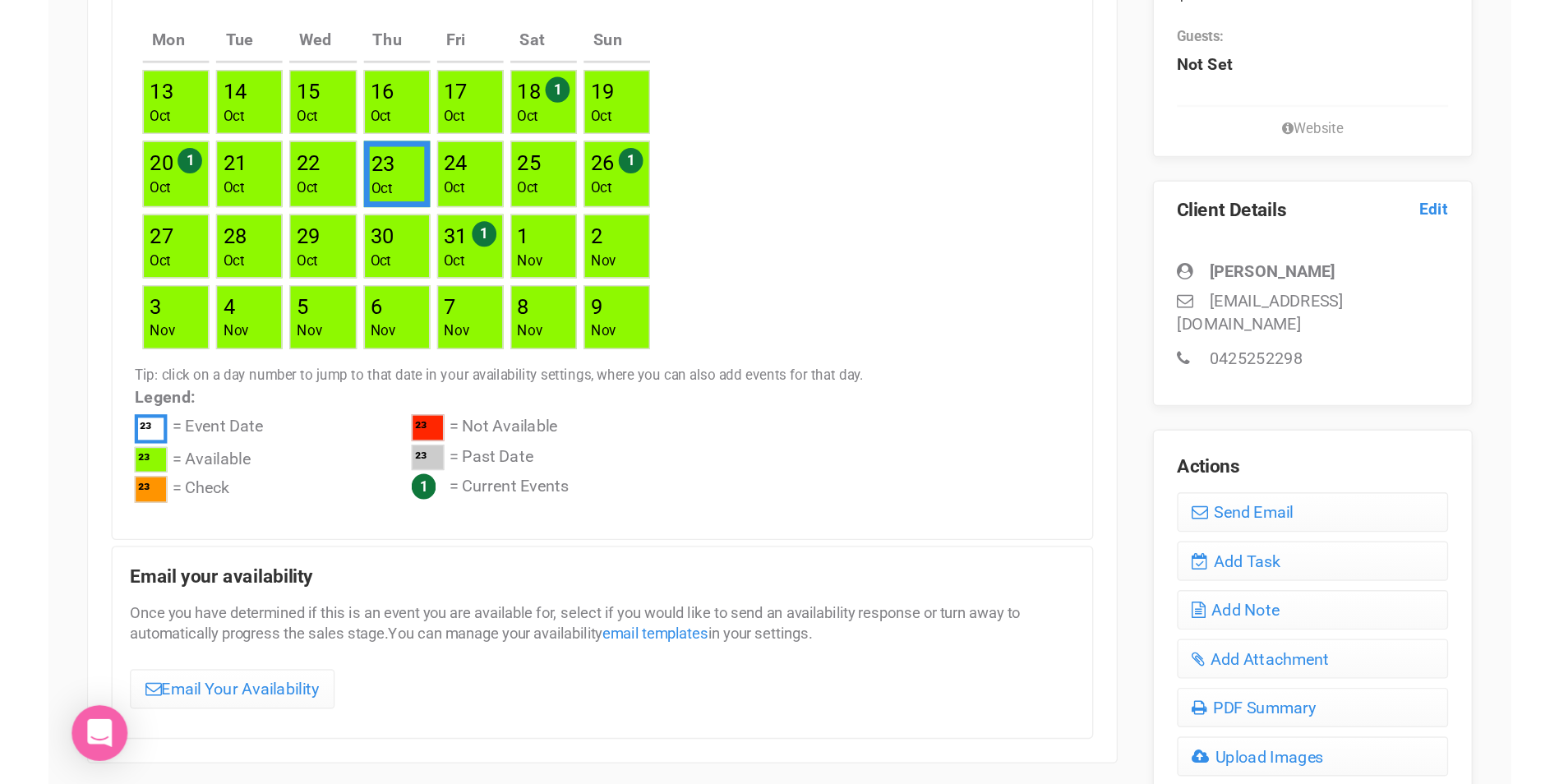 scroll, scrollTop: 493, scrollLeft: 0, axis: vertical 